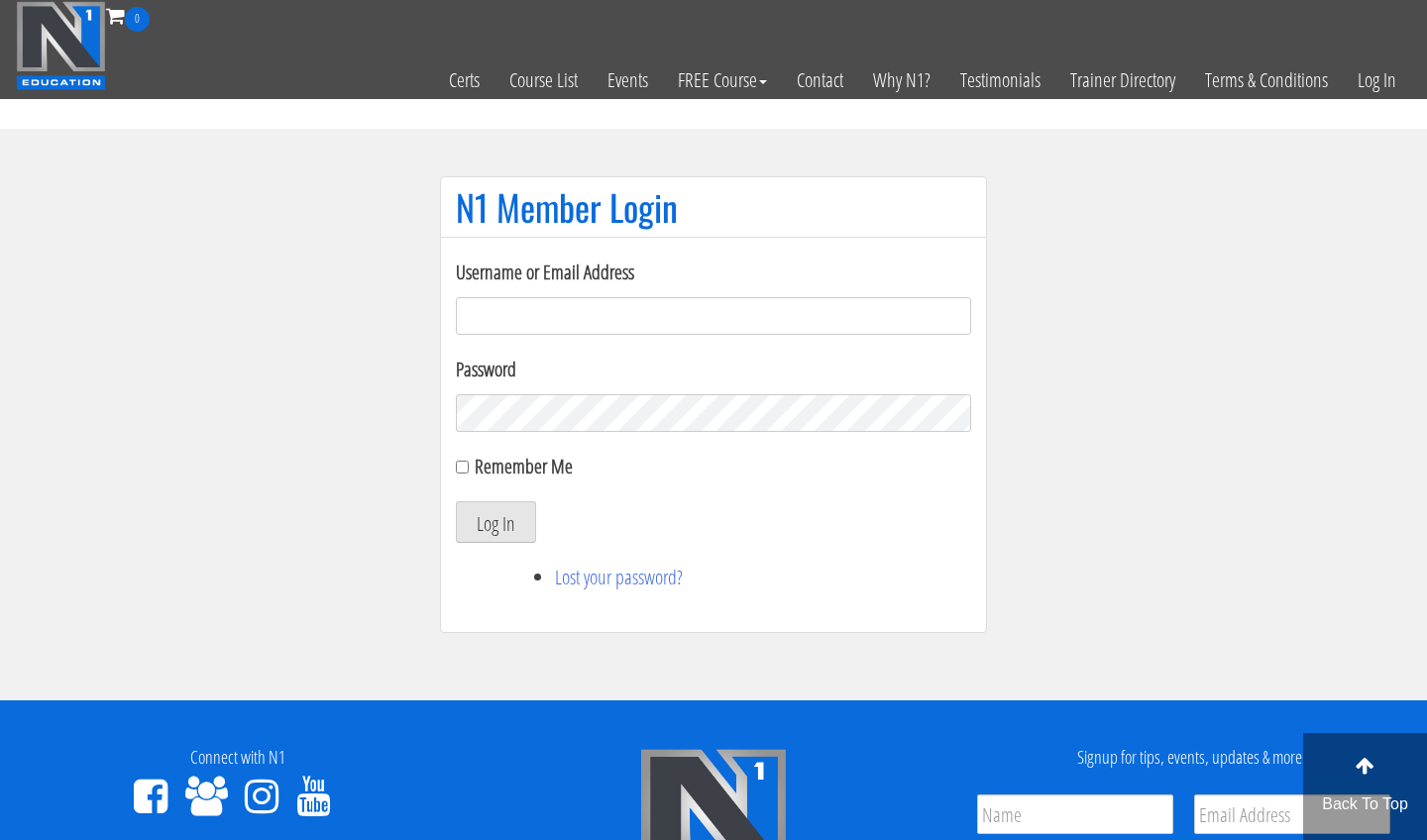 scroll, scrollTop: 0, scrollLeft: 0, axis: both 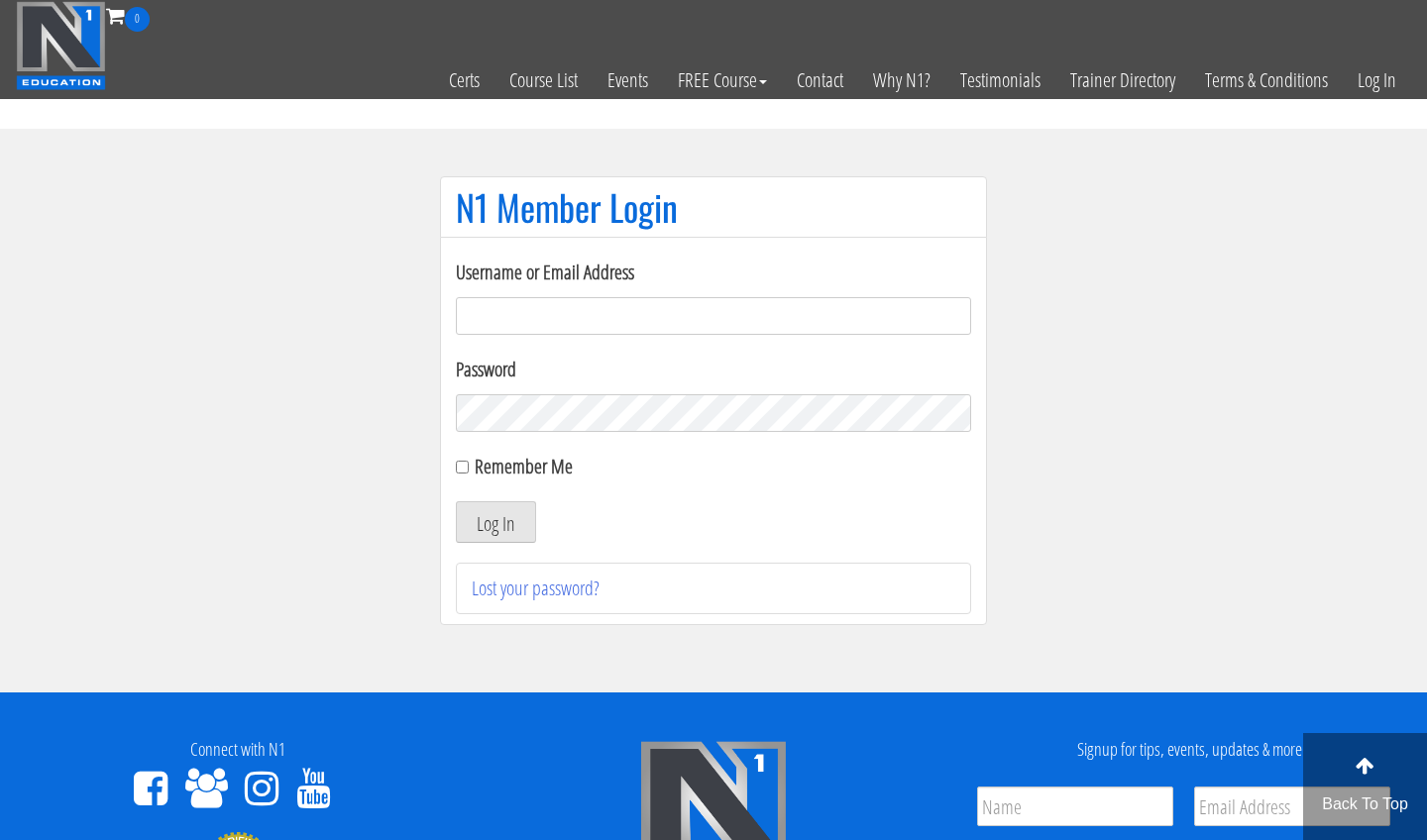type on "[EMAIL_ADDRESS][DOMAIN_NAME]" 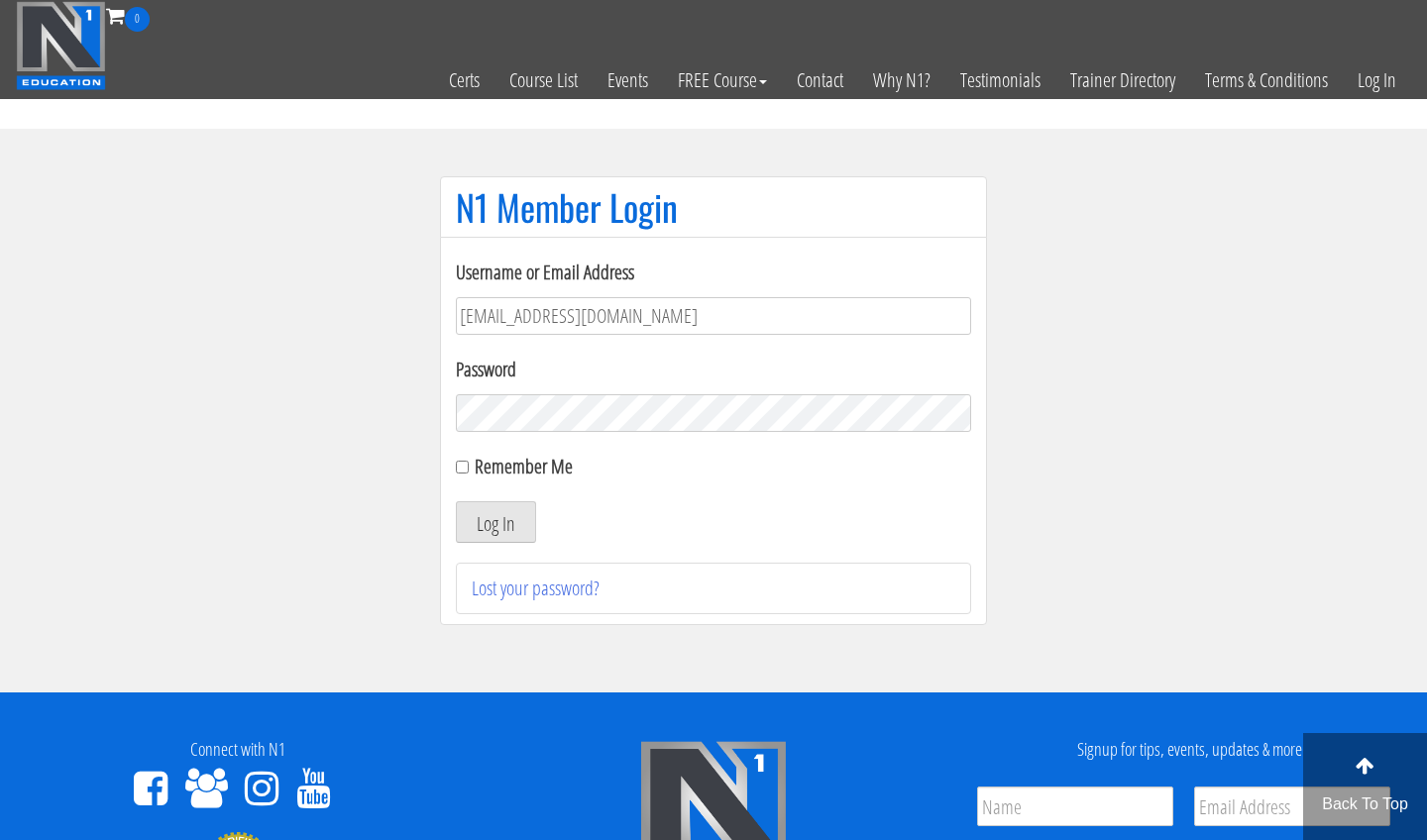 click on "Log In" at bounding box center [495, 522] 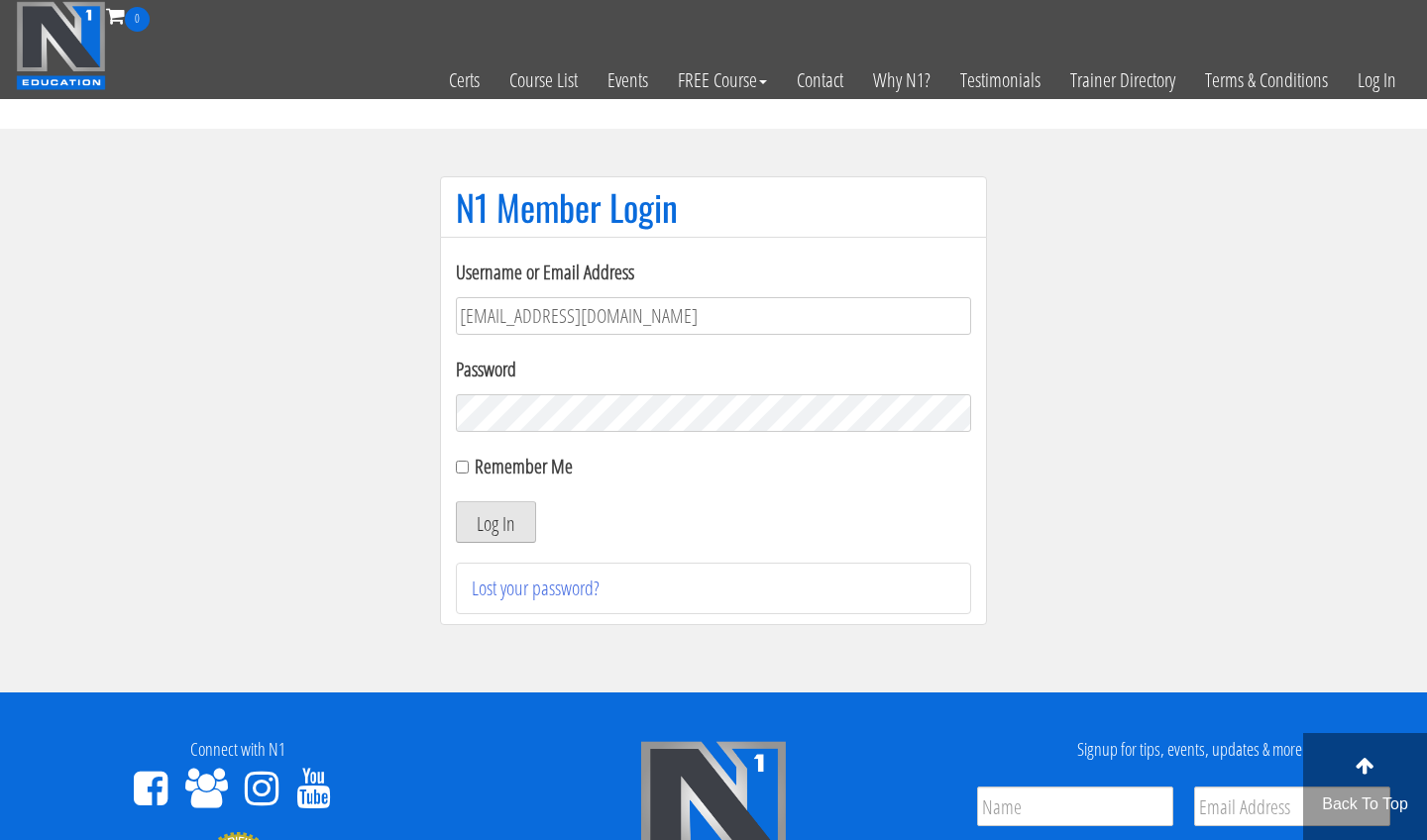 click on "Log In" at bounding box center [495, 522] 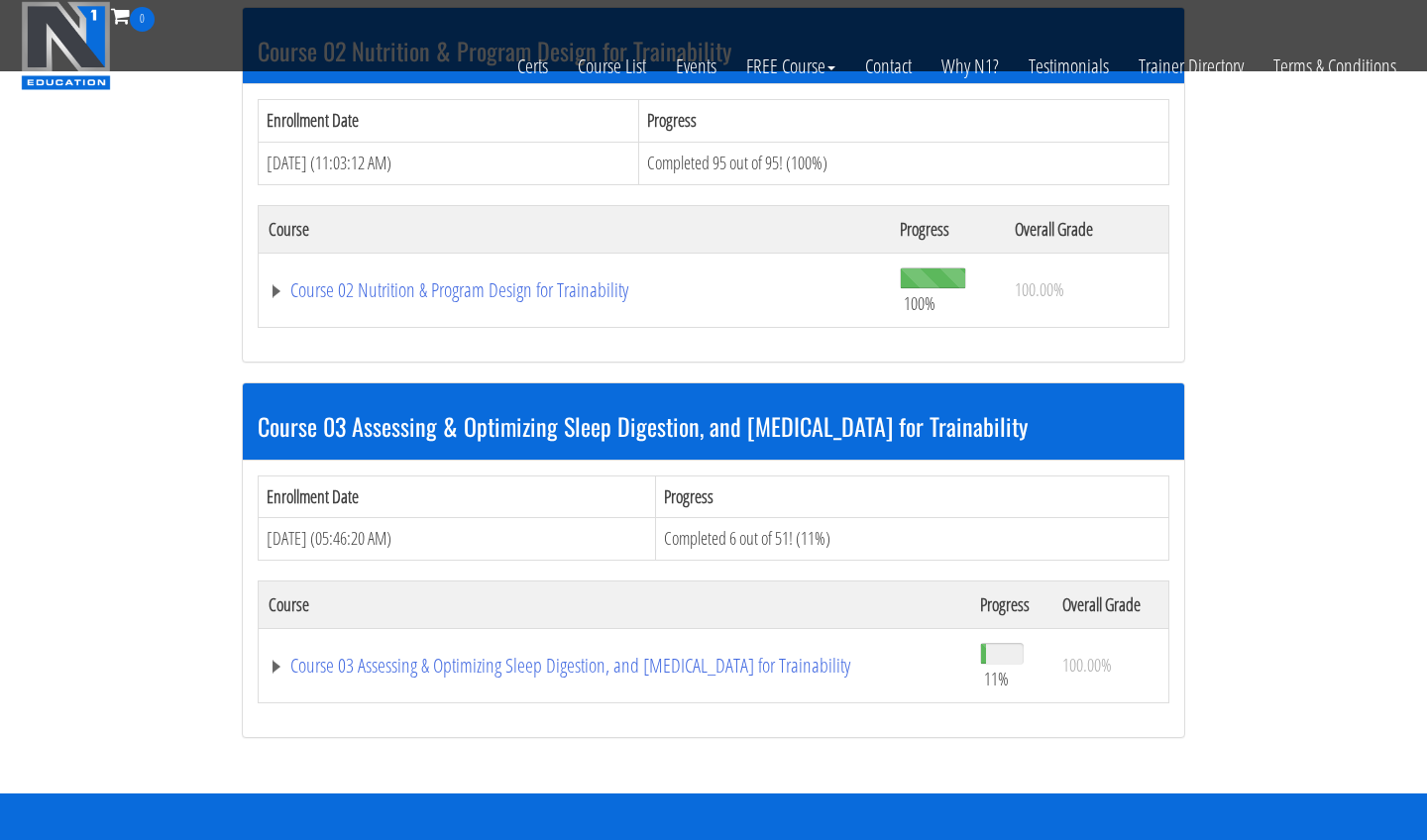 scroll, scrollTop: 655, scrollLeft: 0, axis: vertical 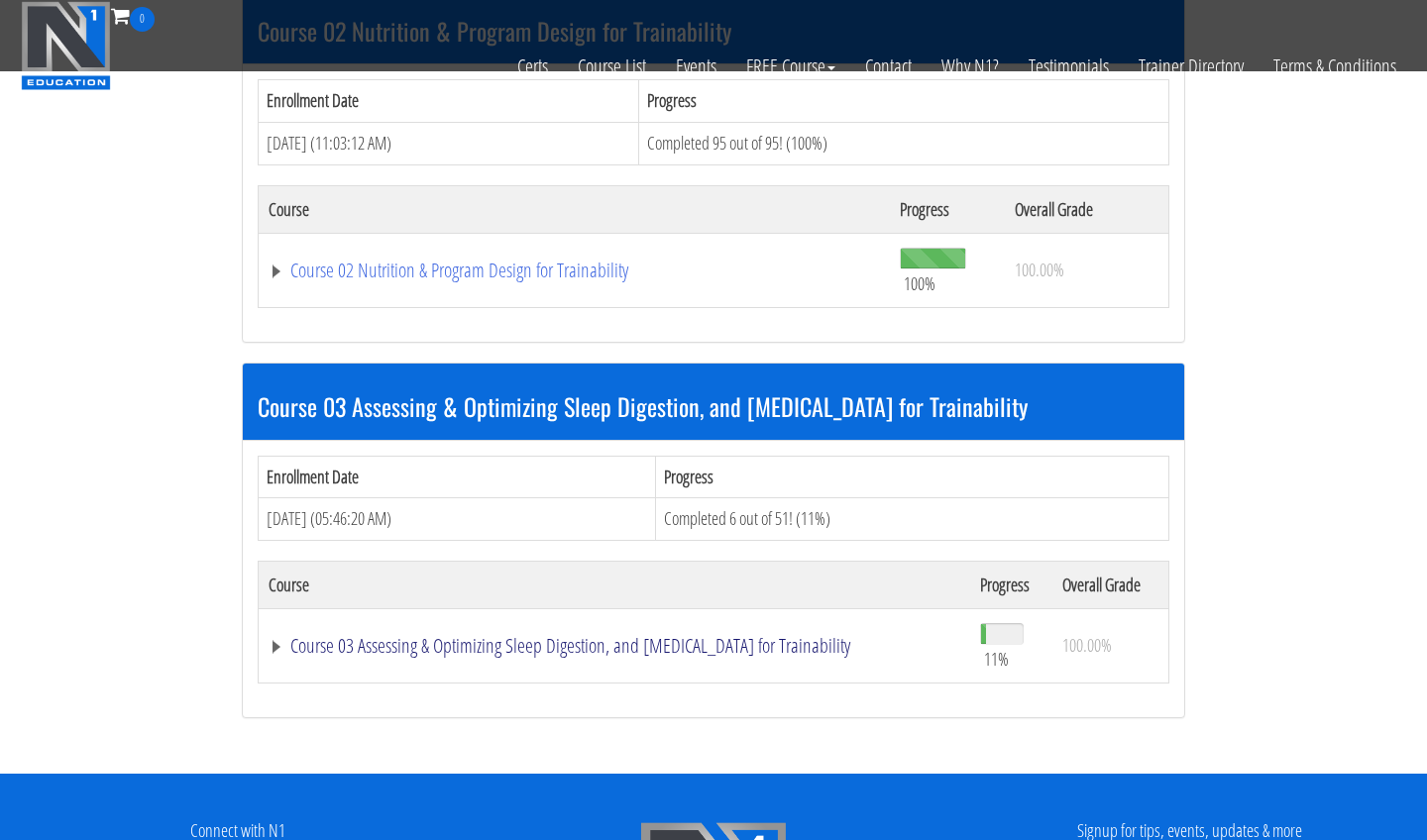 click on "Course 03 Assessing & Optimizing Sleep Digestion, and [MEDICAL_DATA] for Trainability" at bounding box center (542, -92) 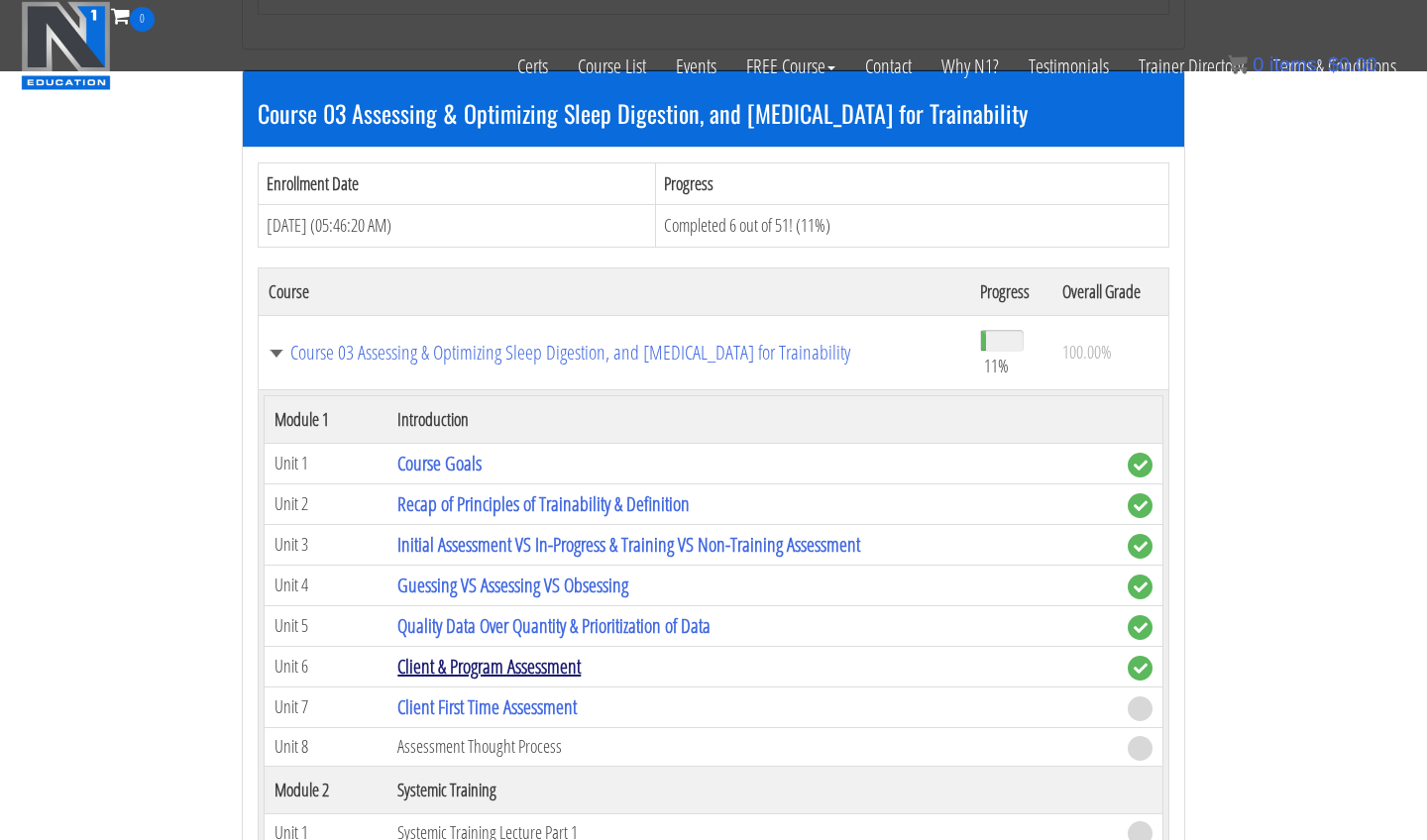 scroll, scrollTop: 1003, scrollLeft: 0, axis: vertical 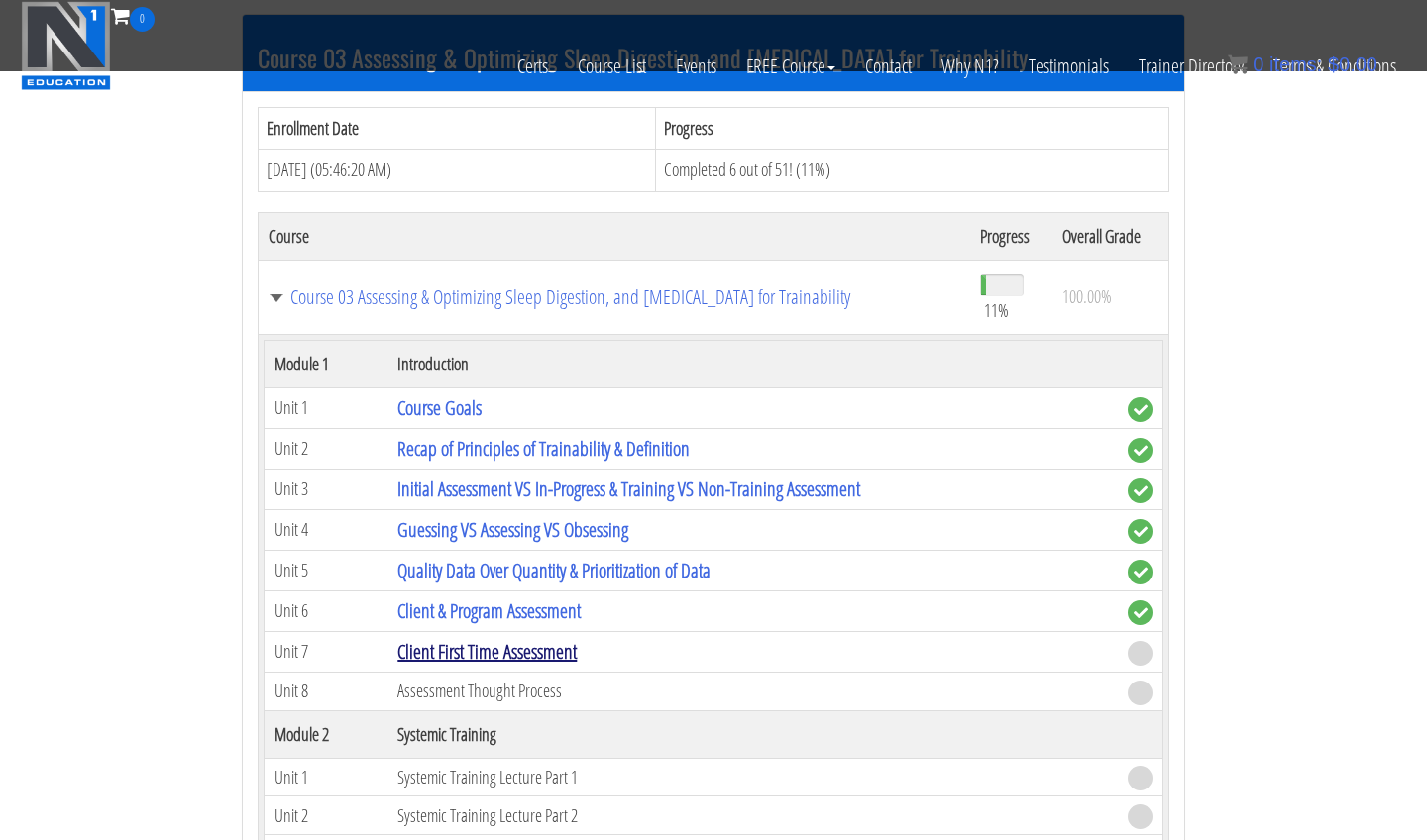 click on "Client First Time Assessment" at bounding box center [487, 651] 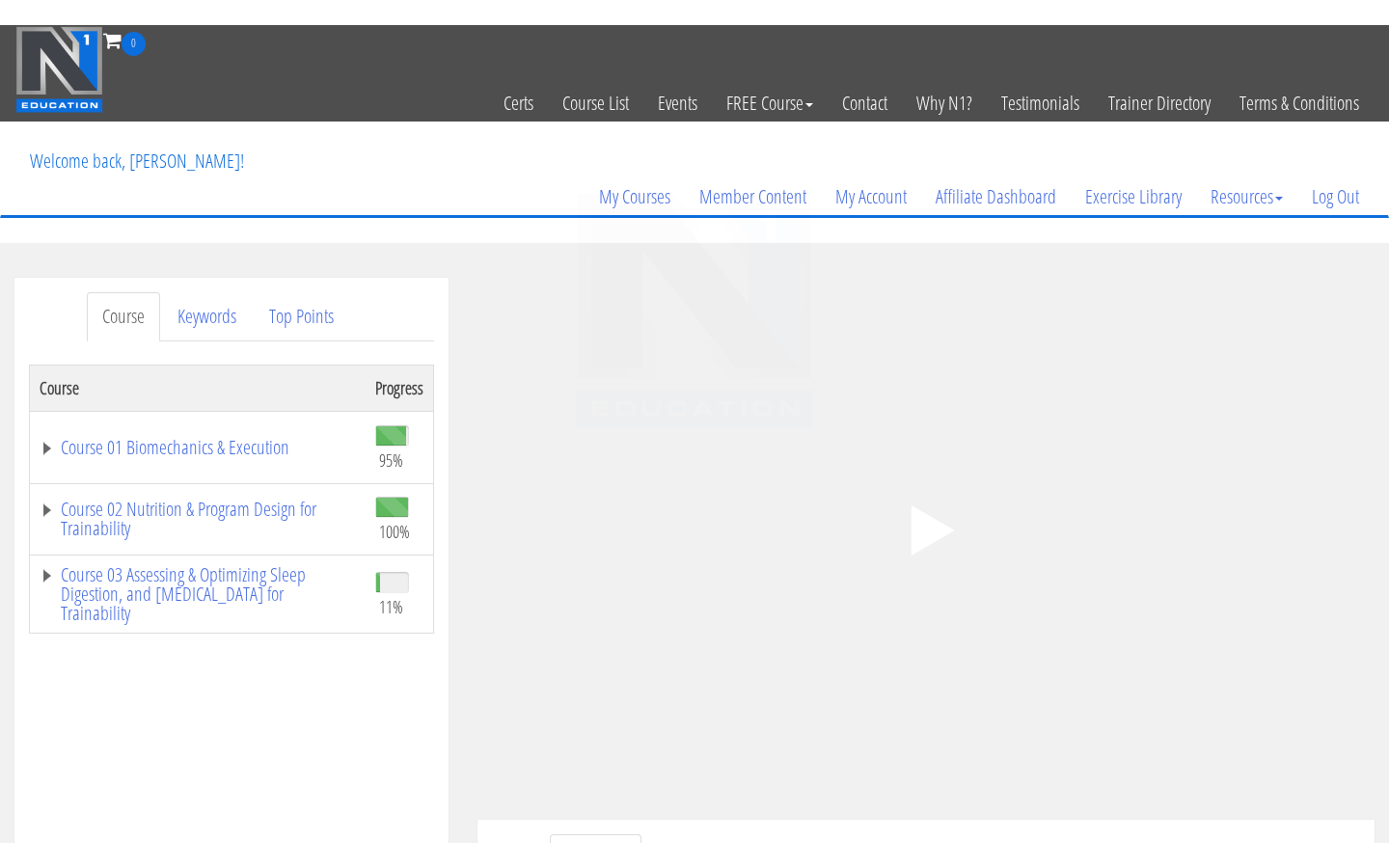 scroll, scrollTop: 0, scrollLeft: 0, axis: both 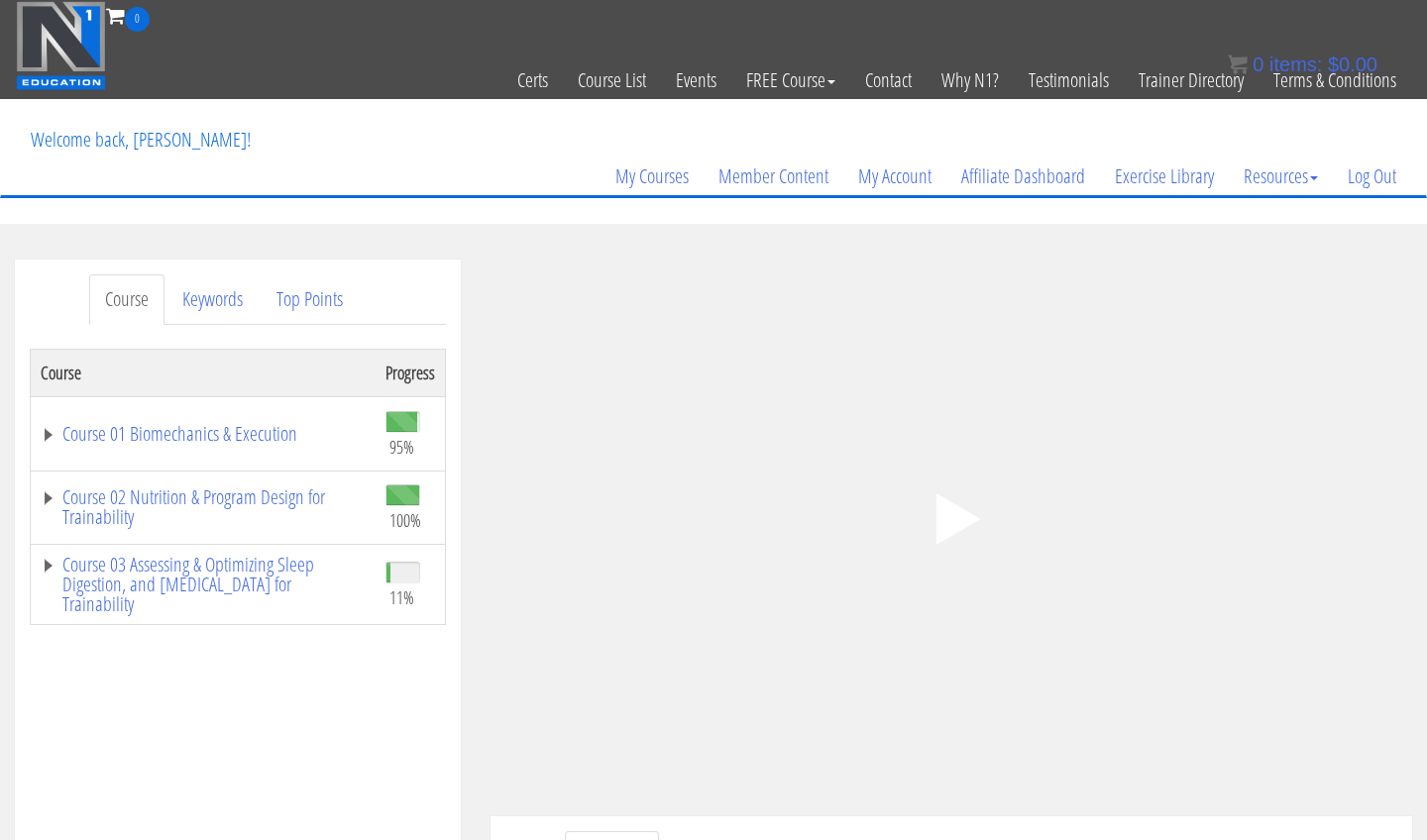 click on ".fp-color-play{opacity:0.65;}.controlbutton{fill:#fff;}" 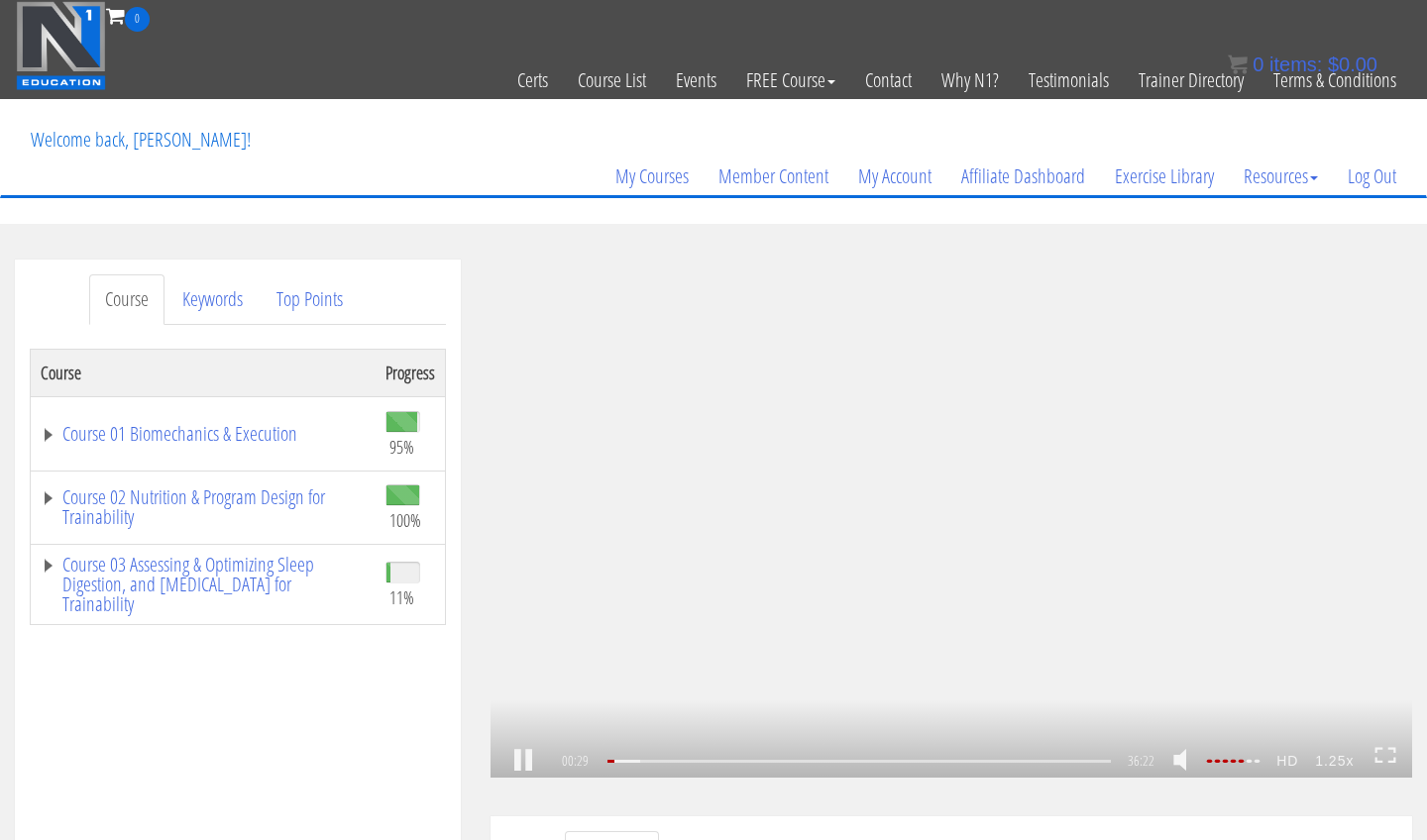 click 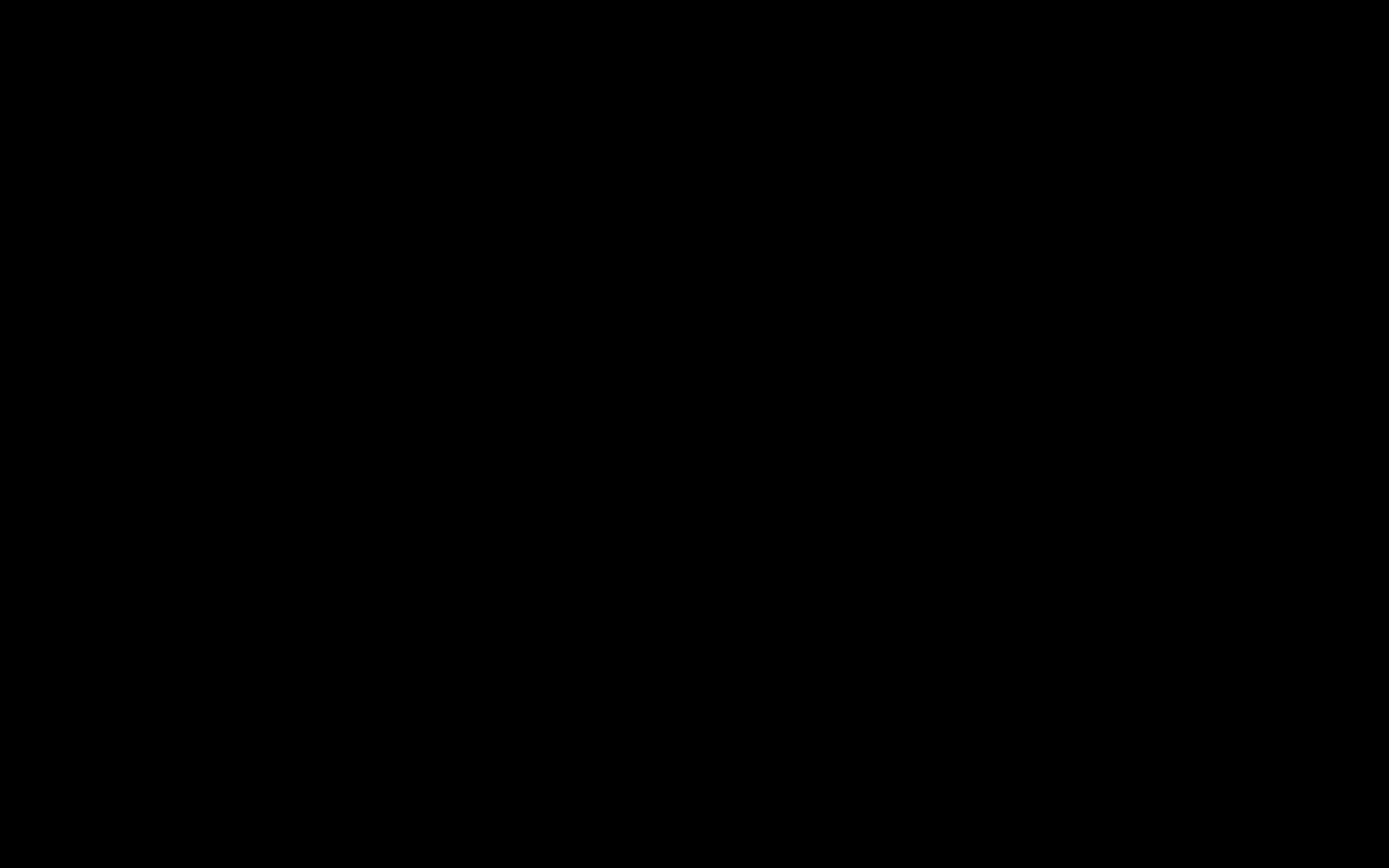 click on ".a{fill:#000;opacity:0.65;}.b{fill:#fff;opacity:1.0;}
.fp-color-play{opacity:0.65;}.controlbutton{fill:#fff;}
.fp-color-play{opacity:0.65;}.controlbutton{fill:#fff;}
.controlbuttonbg{opacity:0.65;}.controlbutton{fill:#fff;}
.fp-color-play{opacity:0.65;}.rect{fill:#fff;}
.fp-color-play{opacity:0.65;}.rect{fill:#fff;}
.fp-color-play{opacity:0.65;}.rect{fill:#fff;}
.fp-color-play{opacity:0.65;}.rect{fill:#fff;}
01:27                                                                        36:22              34:56                                                                                                                                                                                 CC HD" at bounding box center (694, 434) 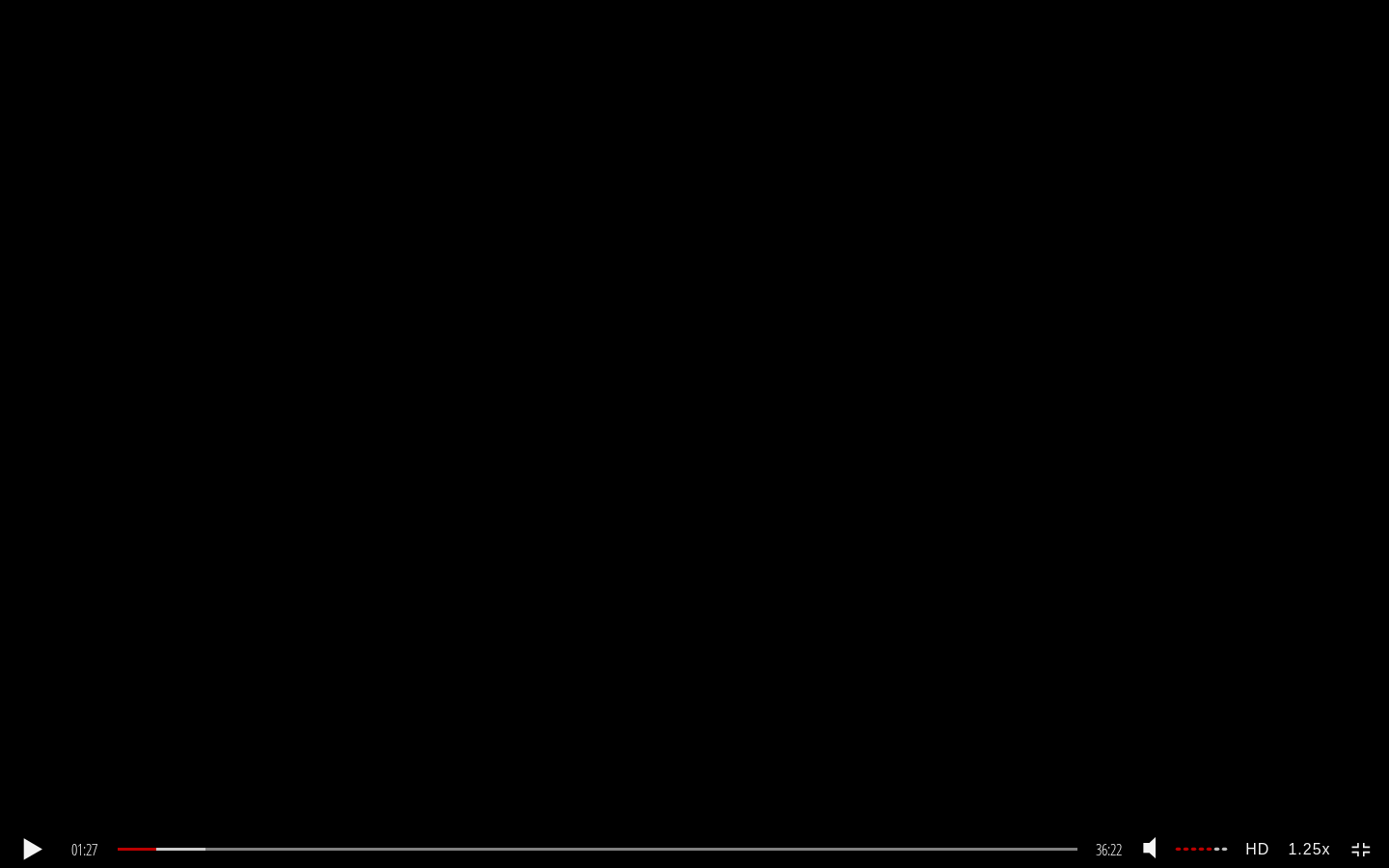 click at bounding box center (33, 850) 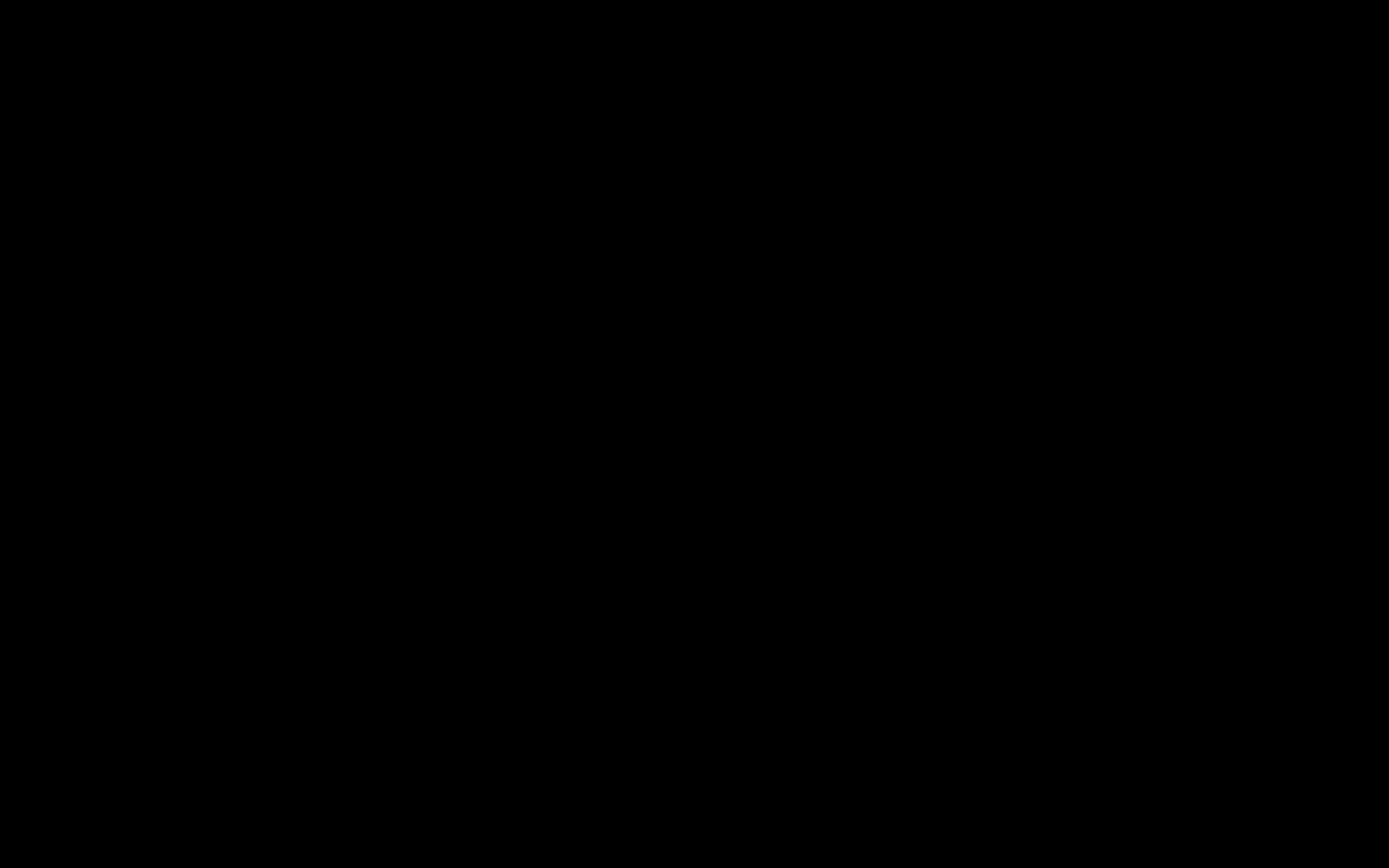 click on ".a{fill:#000;opacity:0.65;}.b{fill:#fff;opacity:1.0;}
.fp-color-play{opacity:0.65;}.controlbutton{fill:#fff;}
.fp-color-play{opacity:0.65;}.controlbutton{fill:#fff;}
.controlbuttonbg{opacity:0.65;}.controlbutton{fill:#fff;}
.fp-color-play{opacity:0.65;}.rect{fill:#fff;}
.fp-color-play{opacity:0.65;}.rect{fill:#fff;}
.fp-color-play{opacity:0.65;}.rect{fill:#fff;}
.fp-color-play{opacity:0.65;}.rect{fill:#fff;}
03:55                                                                        36:22              32:28                                                                                                                                                                                 CC HD" at bounding box center [694, 434] 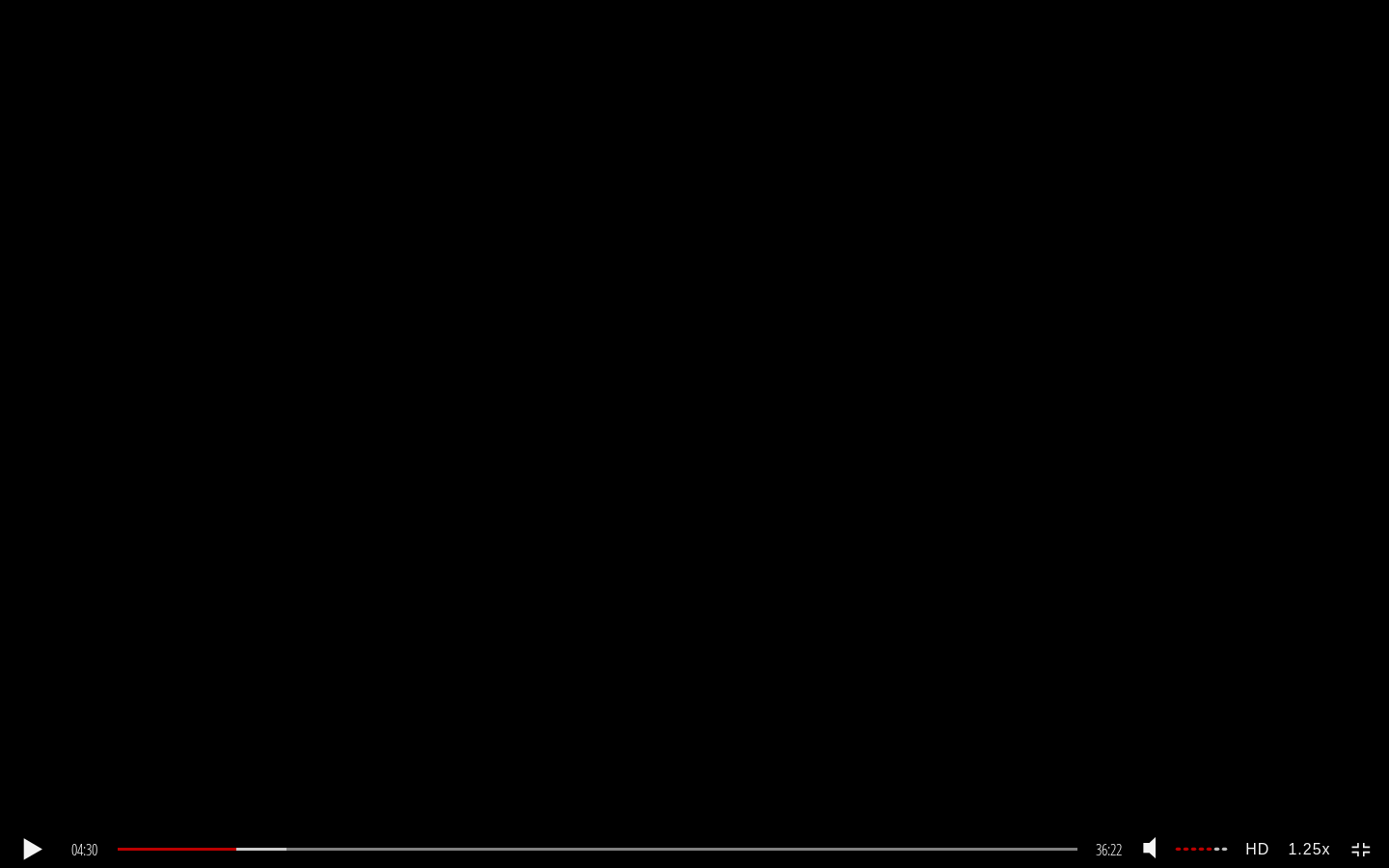 click at bounding box center [33, 850] 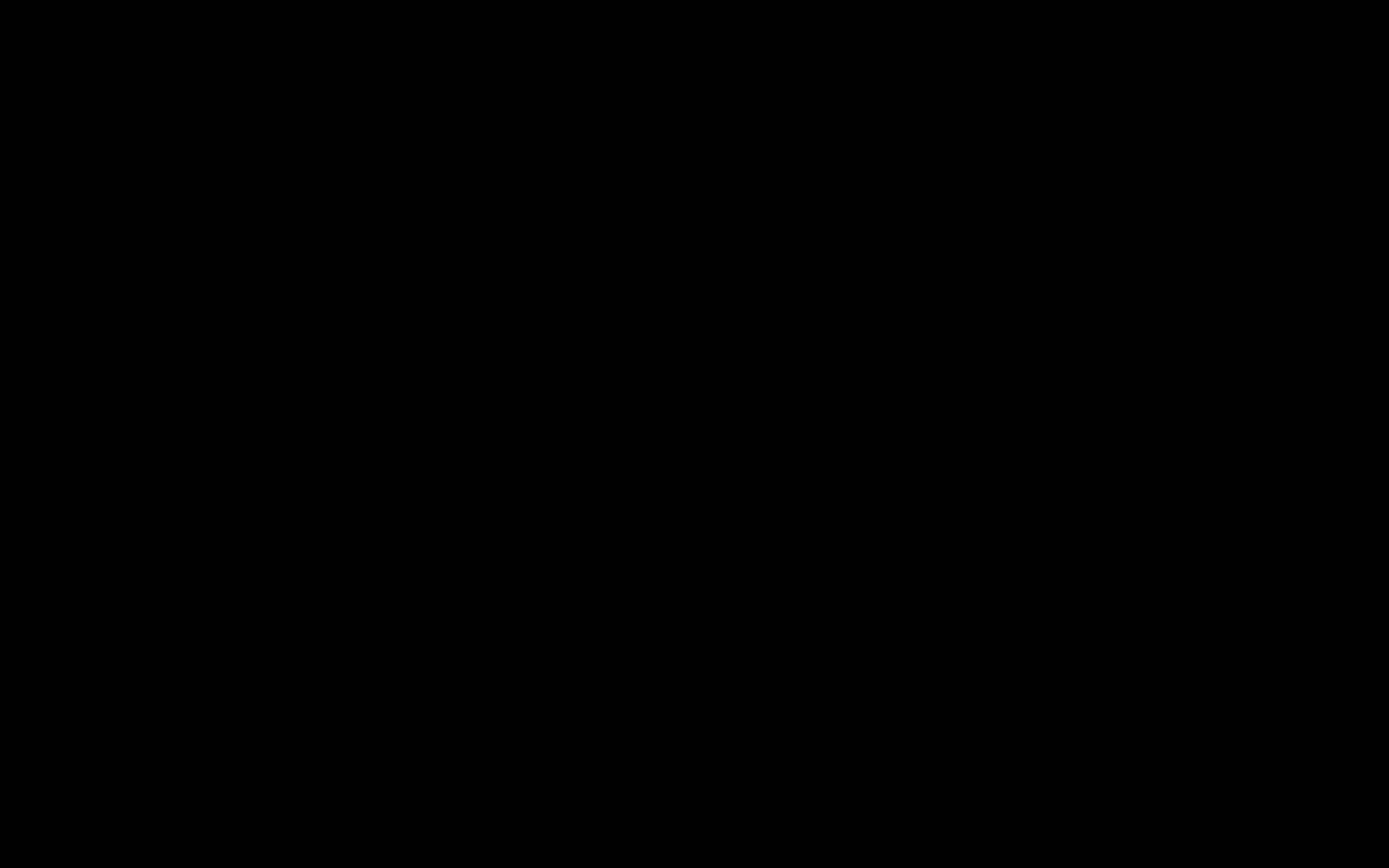 click on ".a{fill:#000;opacity:0.65;}.b{fill:#fff;opacity:1.0;}
.fp-color-play{opacity:0.65;}.controlbutton{fill:#fff;}
.fp-color-play{opacity:0.65;}.controlbutton{fill:#fff;}
.controlbuttonbg{opacity:0.65;}.controlbutton{fill:#fff;}
.fp-color-play{opacity:0.65;}.rect{fill:#fff;}
.fp-color-play{opacity:0.65;}.rect{fill:#fff;}
.fp-color-play{opacity:0.65;}.rect{fill:#fff;}
.fp-color-play{opacity:0.65;}.rect{fill:#fff;}
04:57                              00:03                                           36:22              31:25" at bounding box center (694, 434) 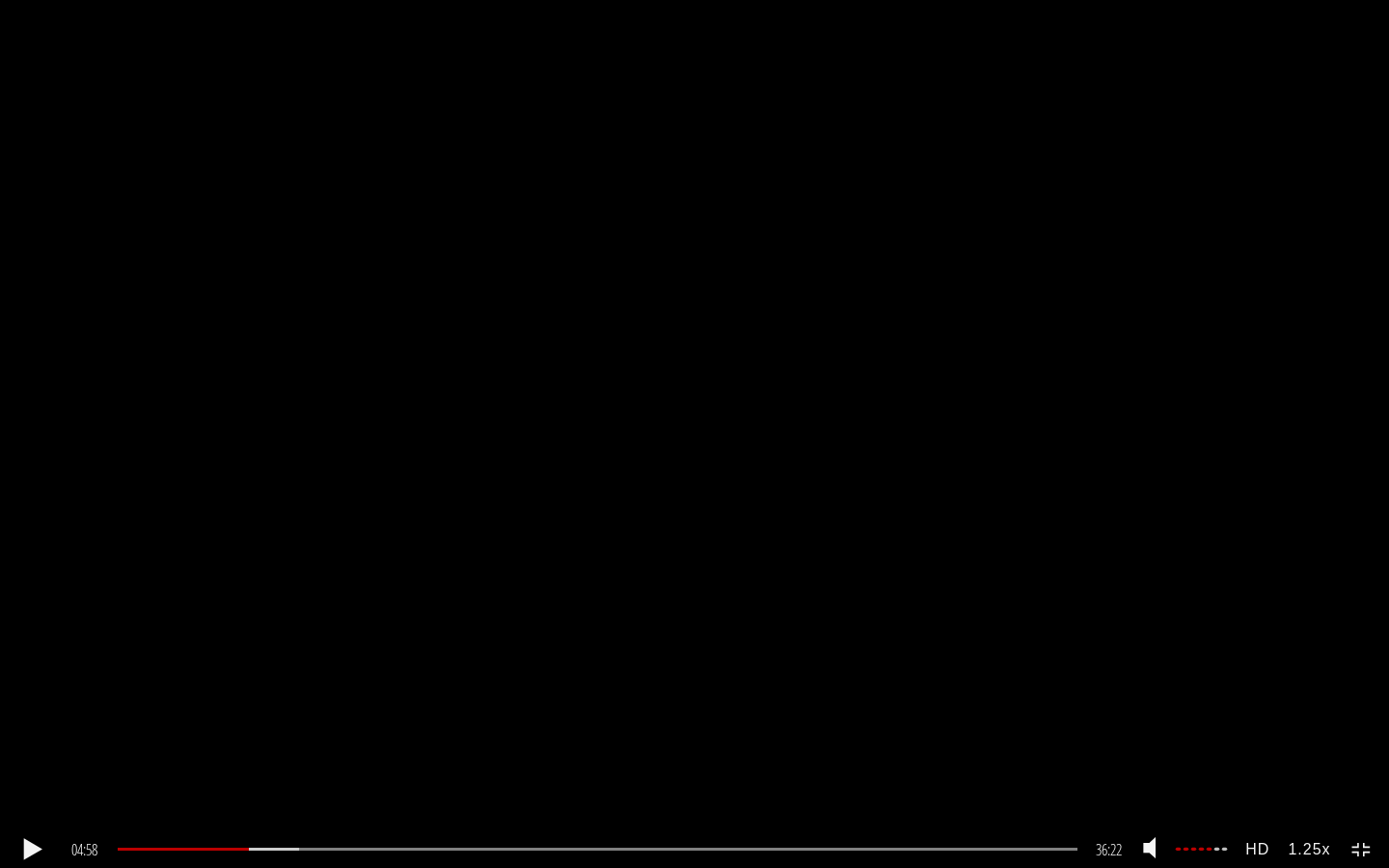 click at bounding box center (33, 850) 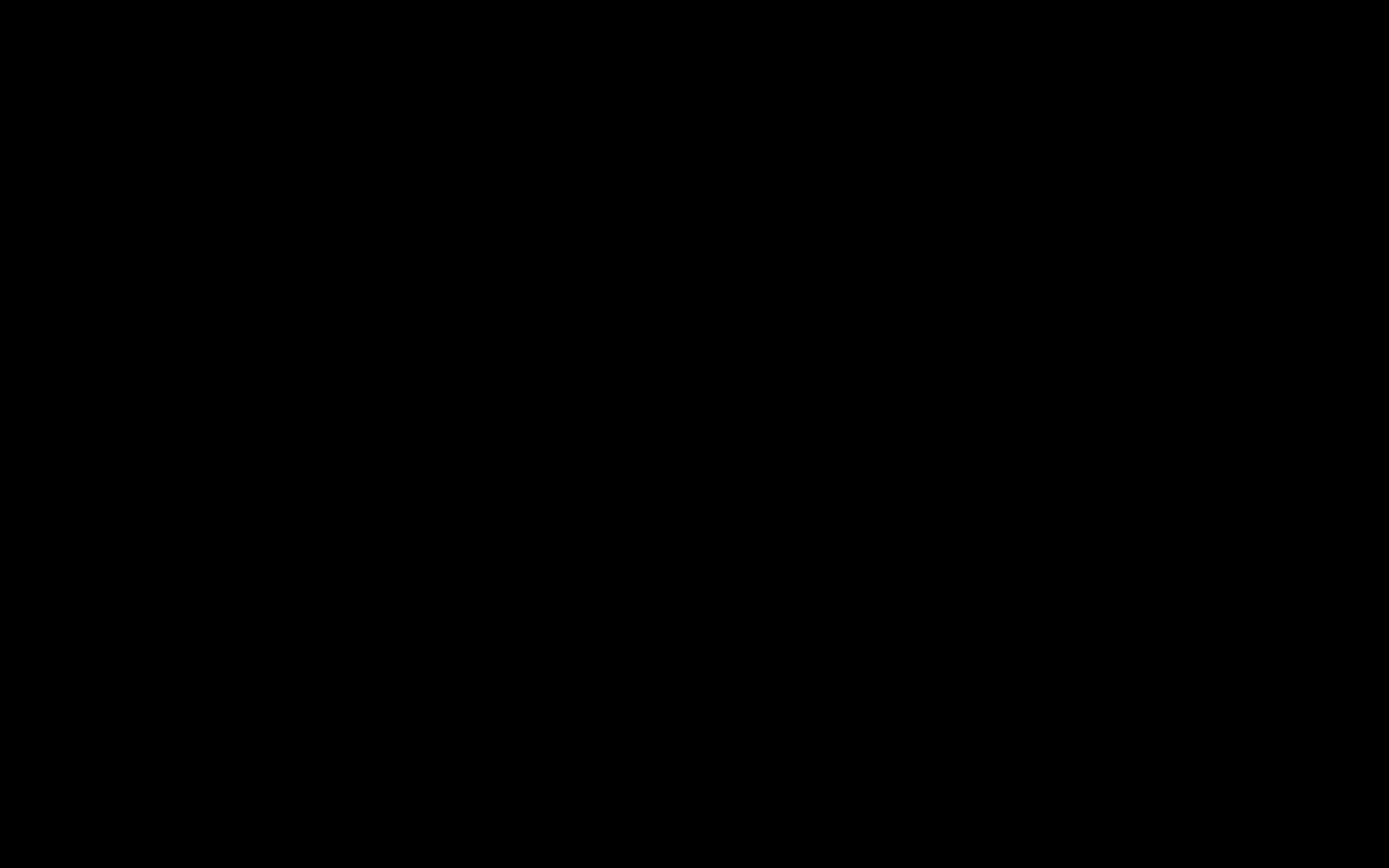 click on ".a{fill:#000;opacity:0.65;}.b{fill:#fff;opacity:1.0;}
.fp-color-play{opacity:0.65;}.controlbutton{fill:#fff;}
.fp-color-play{opacity:0.65;}.controlbutton{fill:#fff;}
.controlbuttonbg{opacity:0.65;}.controlbutton{fill:#fff;}
.fp-color-play{opacity:0.65;}.rect{fill:#fff;}
.fp-color-play{opacity:0.65;}.rect{fill:#fff;}
.fp-color-play{opacity:0.65;}.rect{fill:#fff;}
.fp-color-play{opacity:0.65;}.rect{fill:#fff;}
05:07                              00:03                                           36:22              31:15" at bounding box center [694, 434] 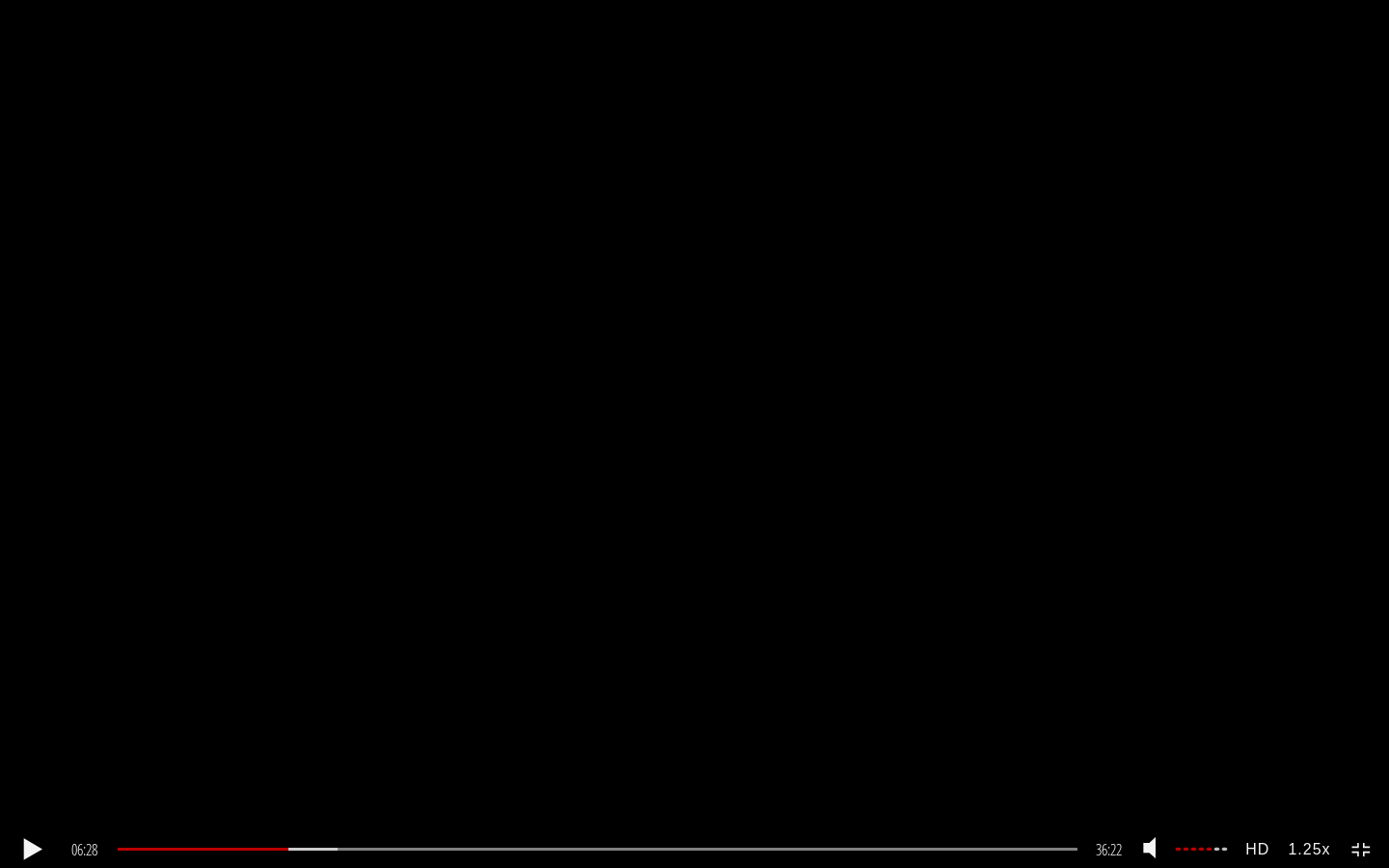 click at bounding box center [33, 850] 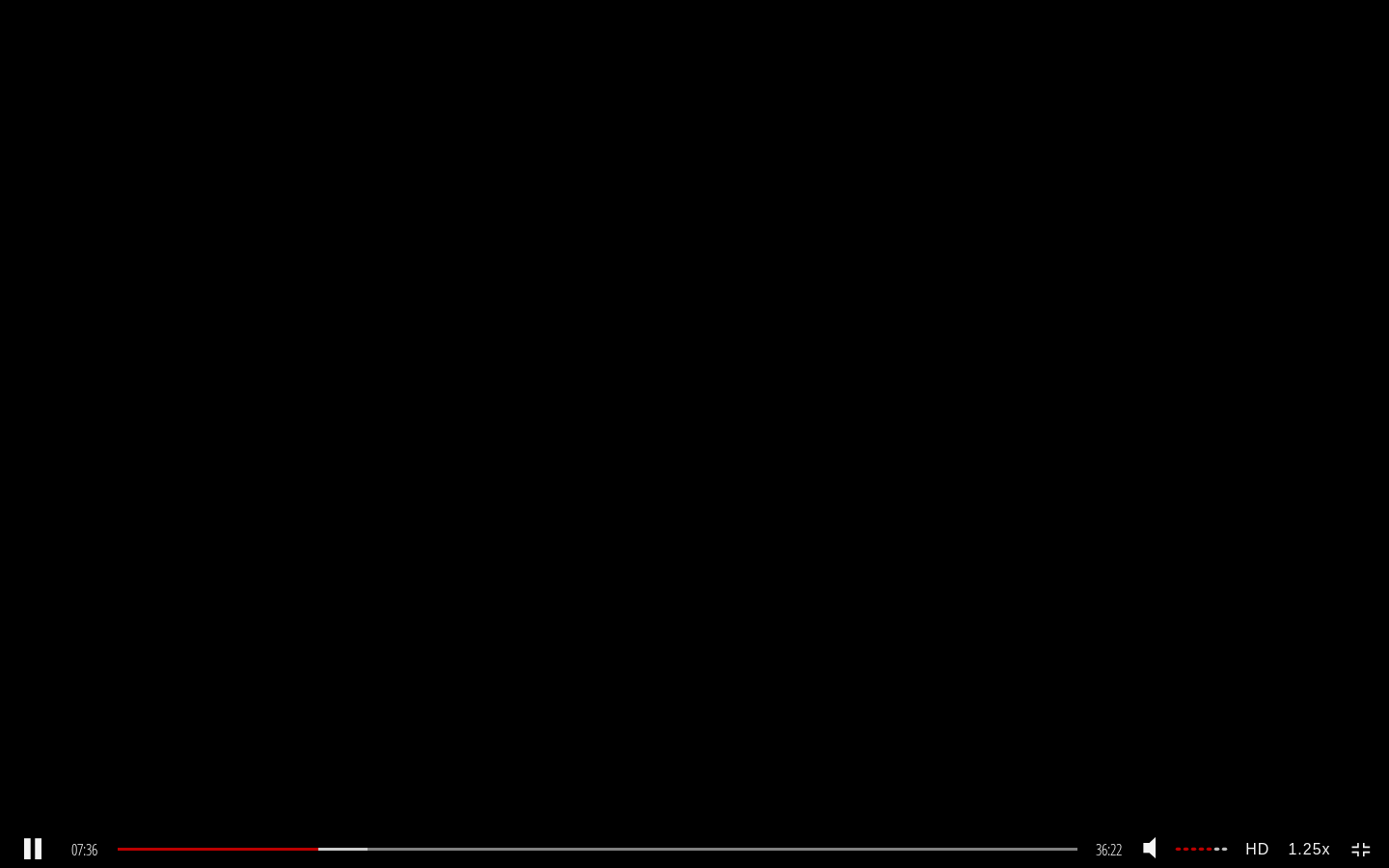 click at bounding box center [33, 850] 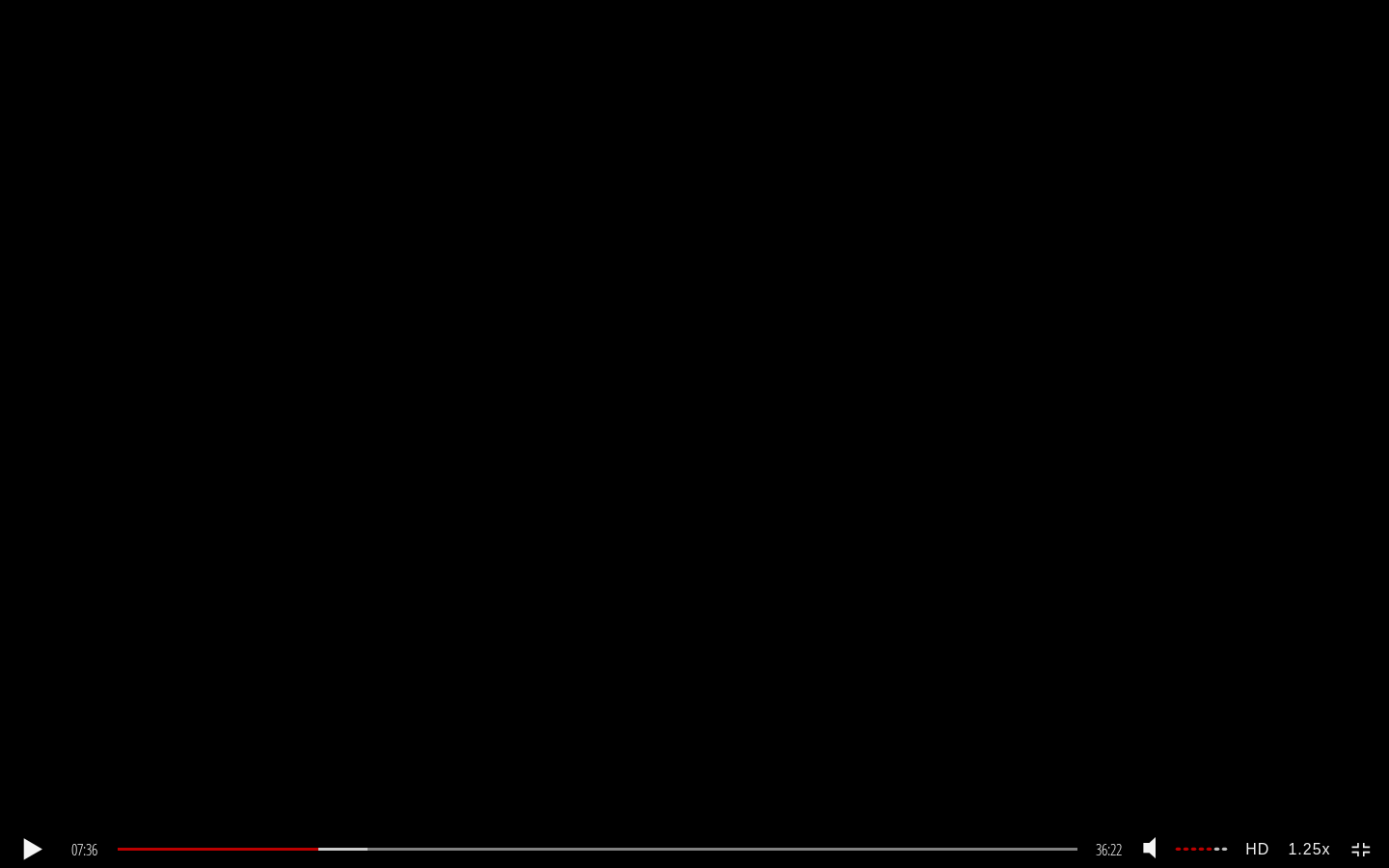click at bounding box center [33, 850] 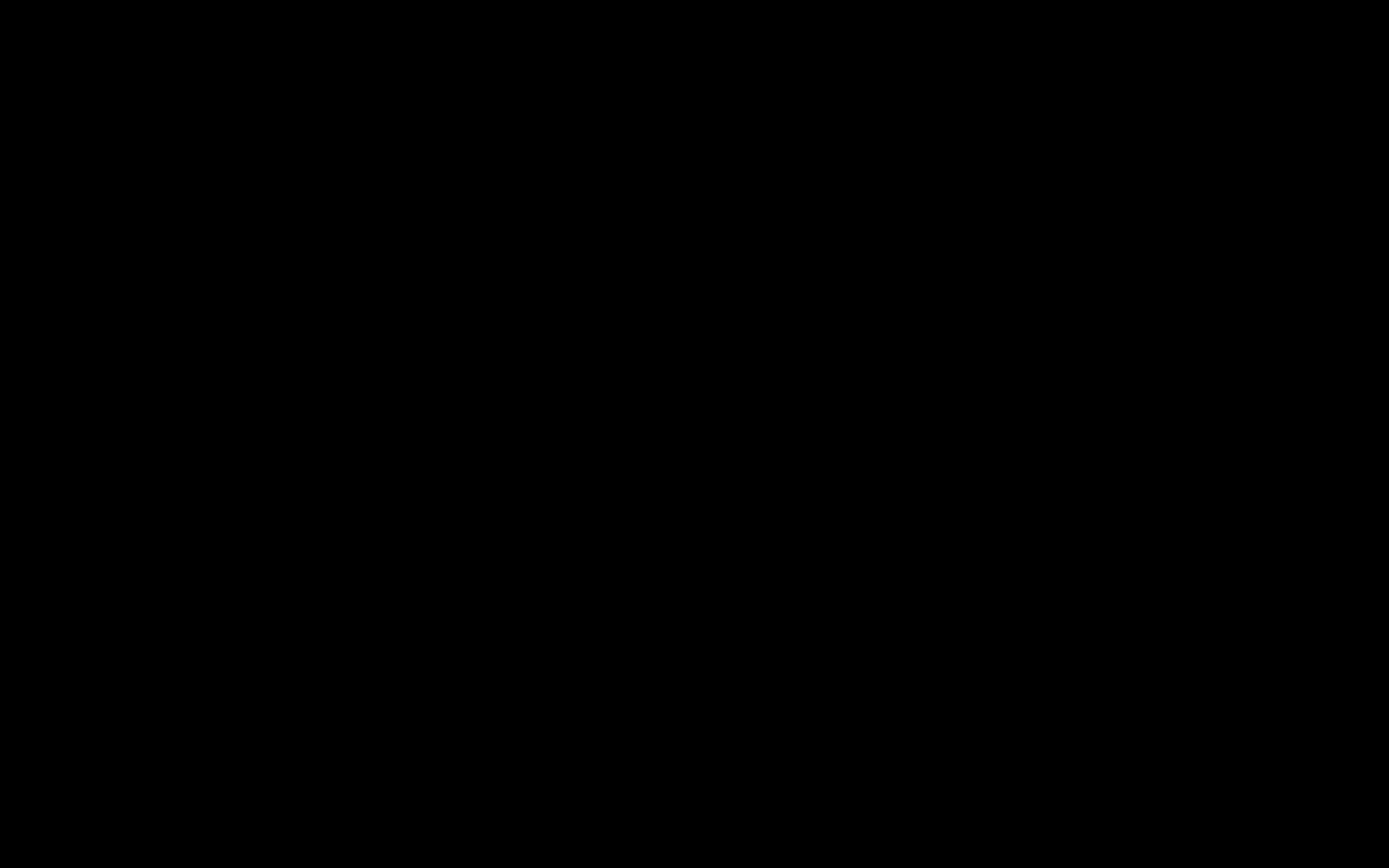 click on ".a{fill:#000;opacity:0.65;}.b{fill:#fff;opacity:1.0;}
.fp-color-play{opacity:0.65;}.controlbutton{fill:#fff;}
.fp-color-play{opacity:0.65;}.controlbutton{fill:#fff;}
.controlbuttonbg{opacity:0.65;}.controlbutton{fill:#fff;}
.fp-color-play{opacity:0.65;}.rect{fill:#fff;}
.fp-color-play{opacity:0.65;}.rect{fill:#fff;}
.fp-color-play{opacity:0.65;}.rect{fill:#fff;}
.fp-color-play{opacity:0.65;}.rect{fill:#fff;}
09:18                              00:03                                           36:22              27:05" at bounding box center [694, 434] 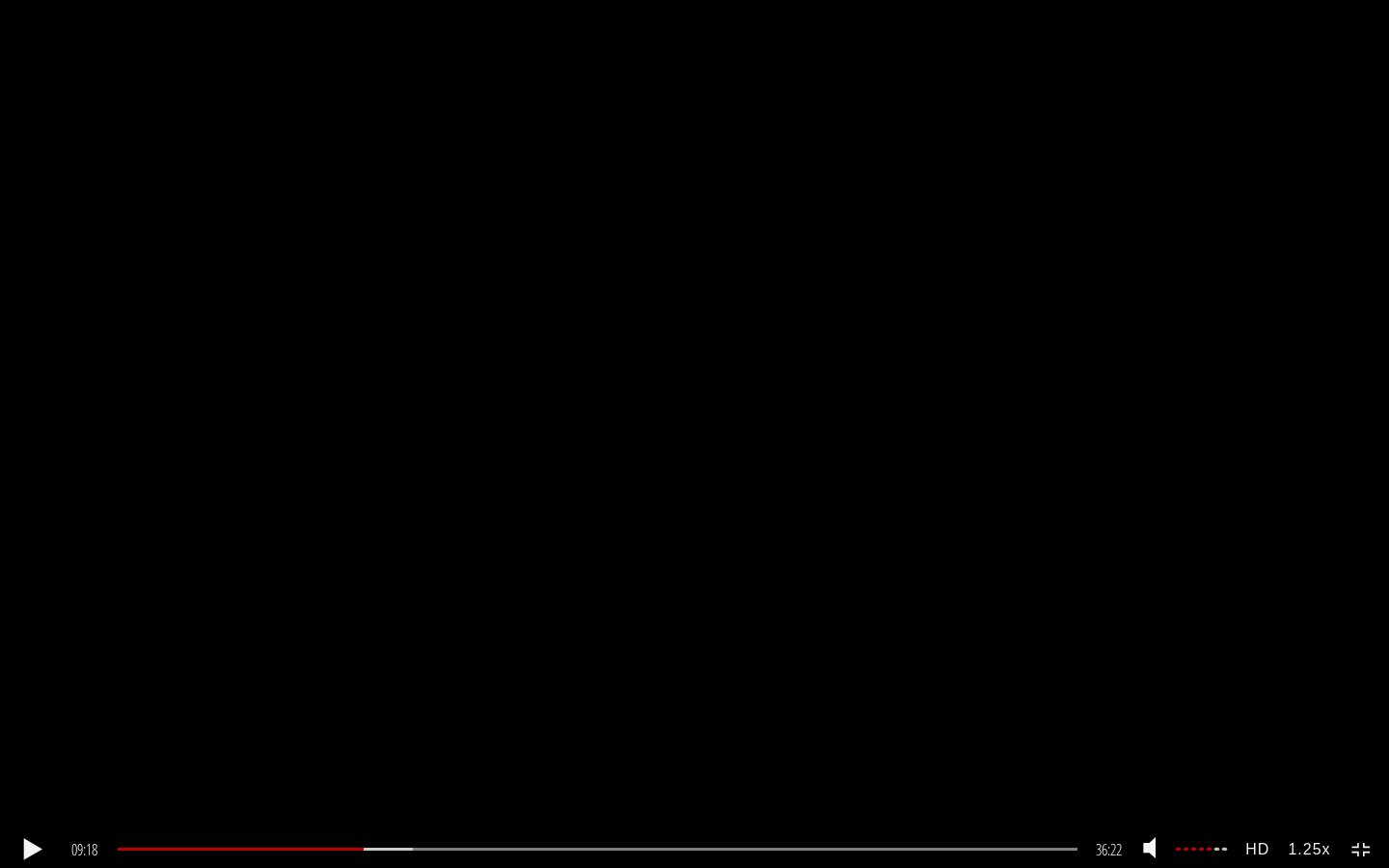 click at bounding box center [33, 850] 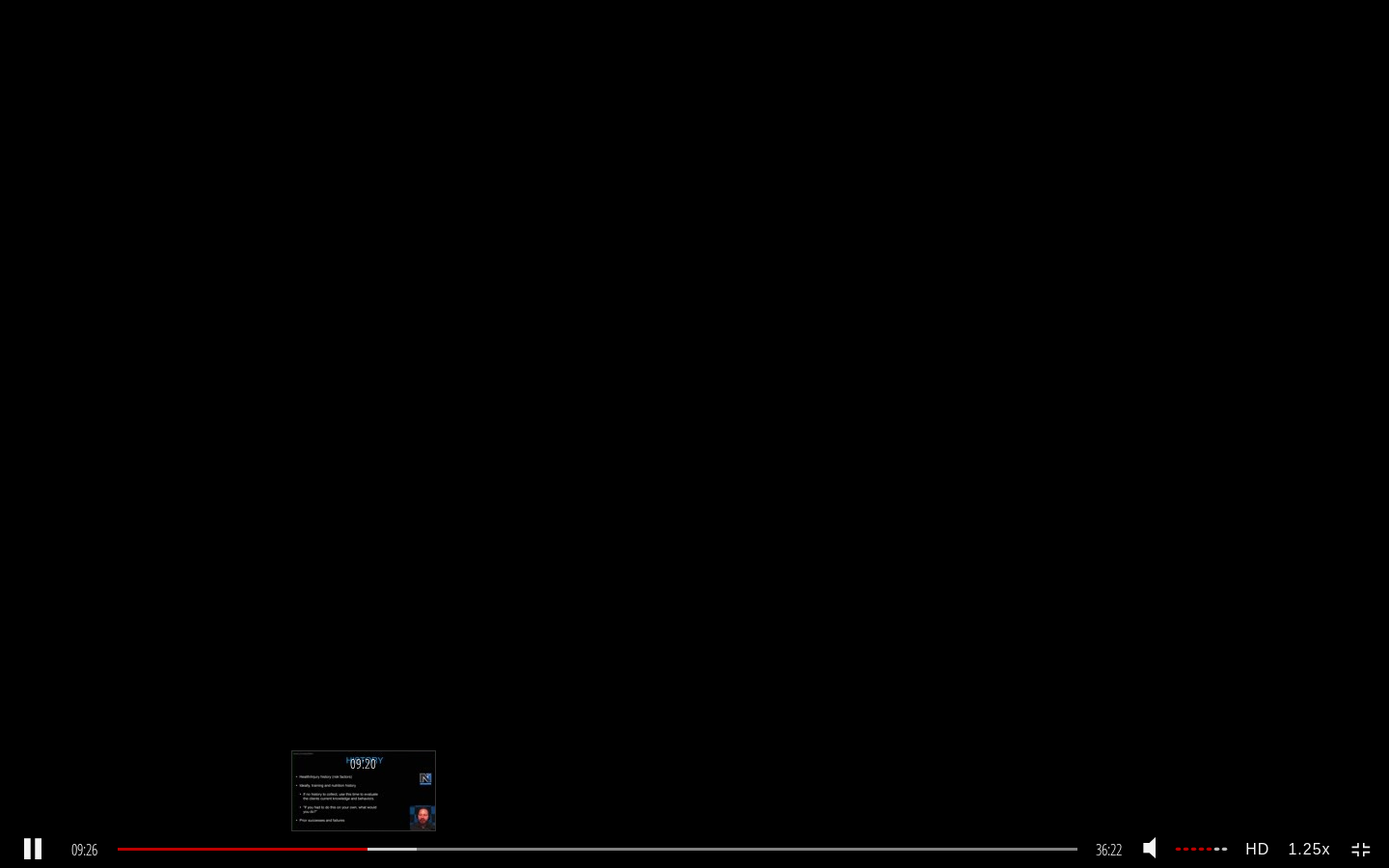 click on "09:20" at bounding box center [597, 849] 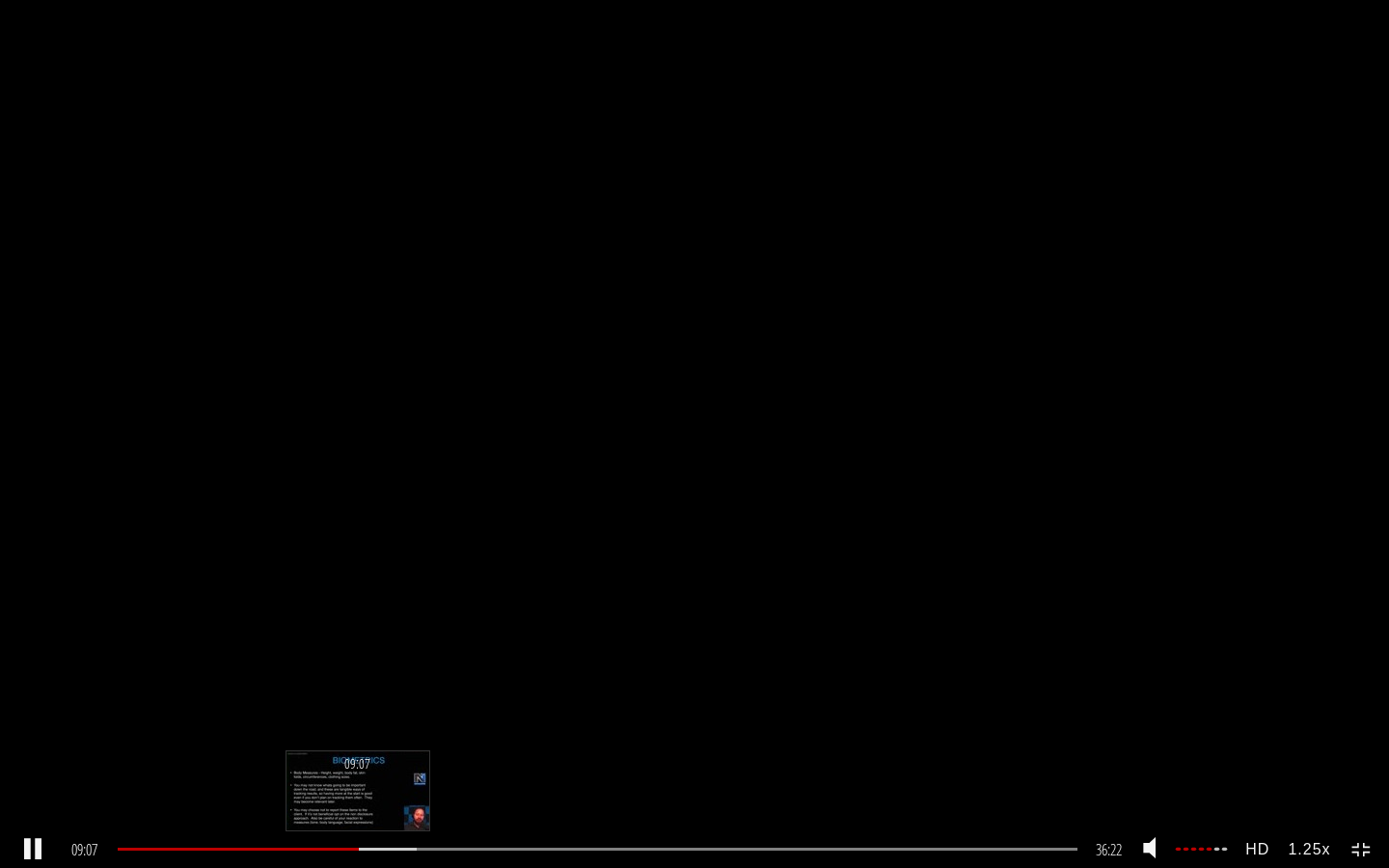 click on "09:07" at bounding box center [597, 849] 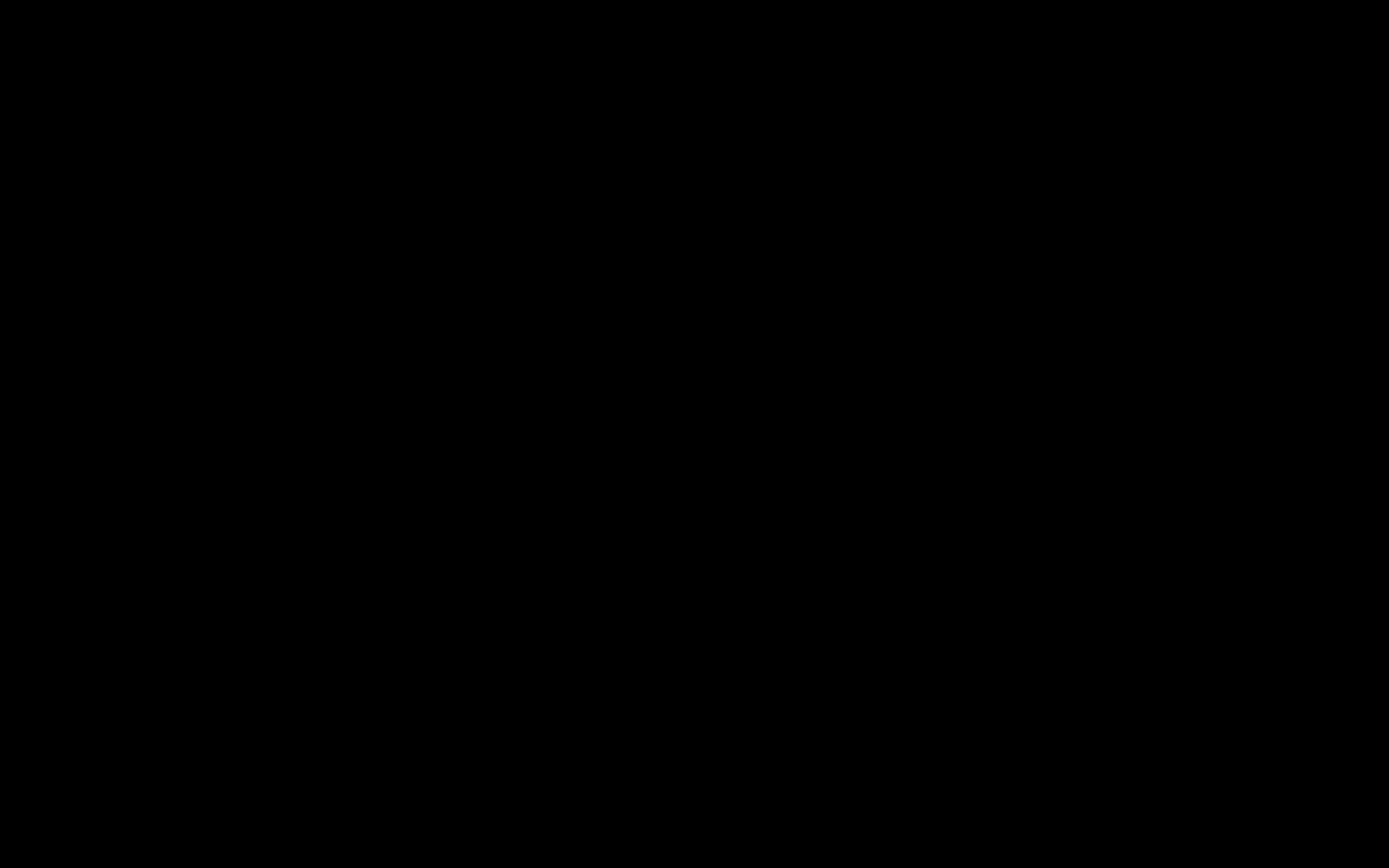 click on ".a{fill:#000;opacity:0.65;}.b{fill:#fff;opacity:1.0;}
.fp-color-play{opacity:0.65;}.controlbutton{fill:#fff;}
.fp-color-play{opacity:0.65;}.controlbutton{fill:#fff;}
.controlbuttonbg{opacity:0.65;}.controlbutton{fill:#fff;}
.fp-color-play{opacity:0.65;}.rect{fill:#fff;}
.fp-color-play{opacity:0.65;}.rect{fill:#fff;}
.fp-color-play{opacity:0.65;}.rect{fill:#fff;}
.fp-color-play{opacity:0.65;}.rect{fill:#fff;}
09:35                              19:53                                           36:22              26:47" at bounding box center [694, 434] 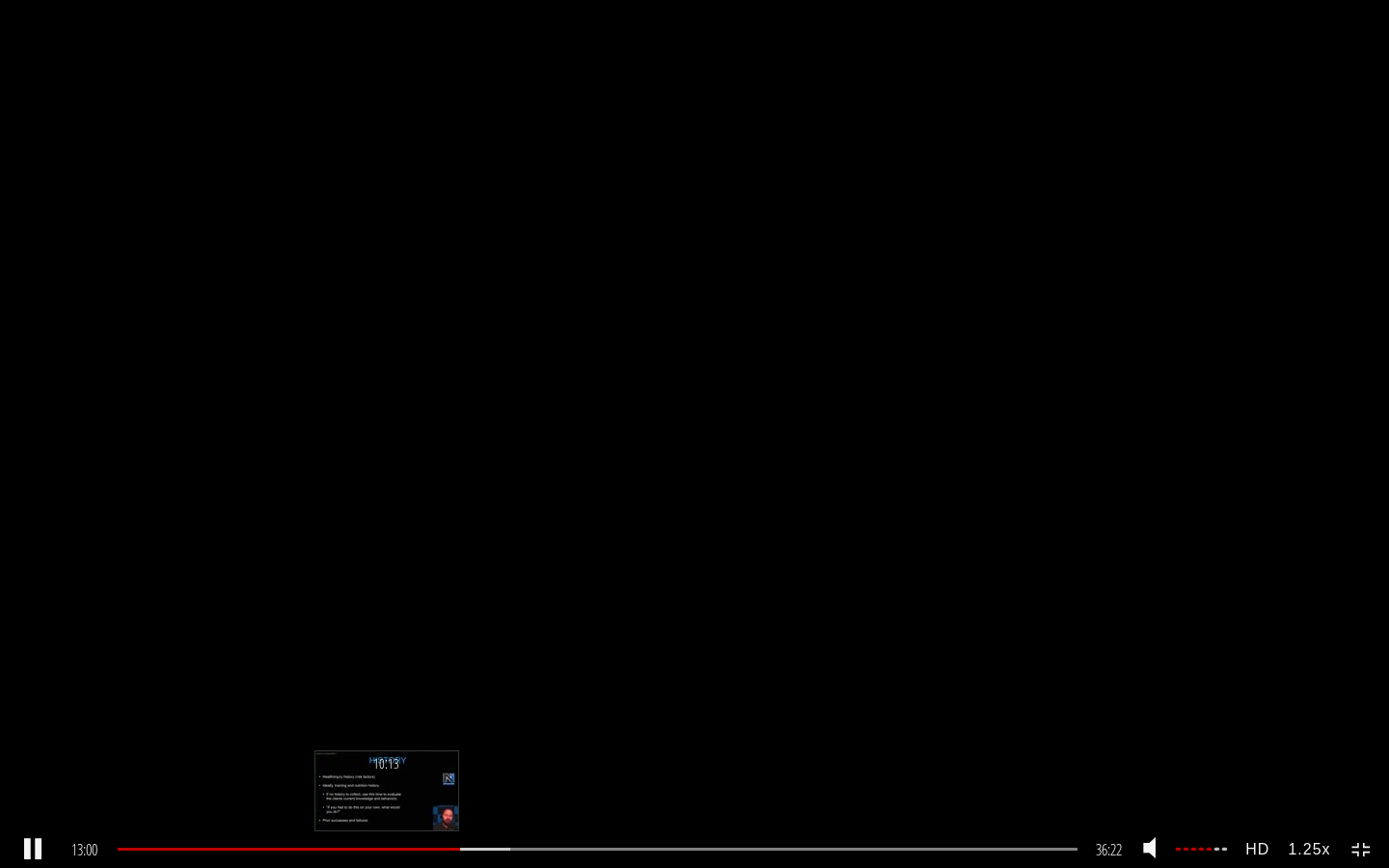 click on "10:13" at bounding box center (387, 791) 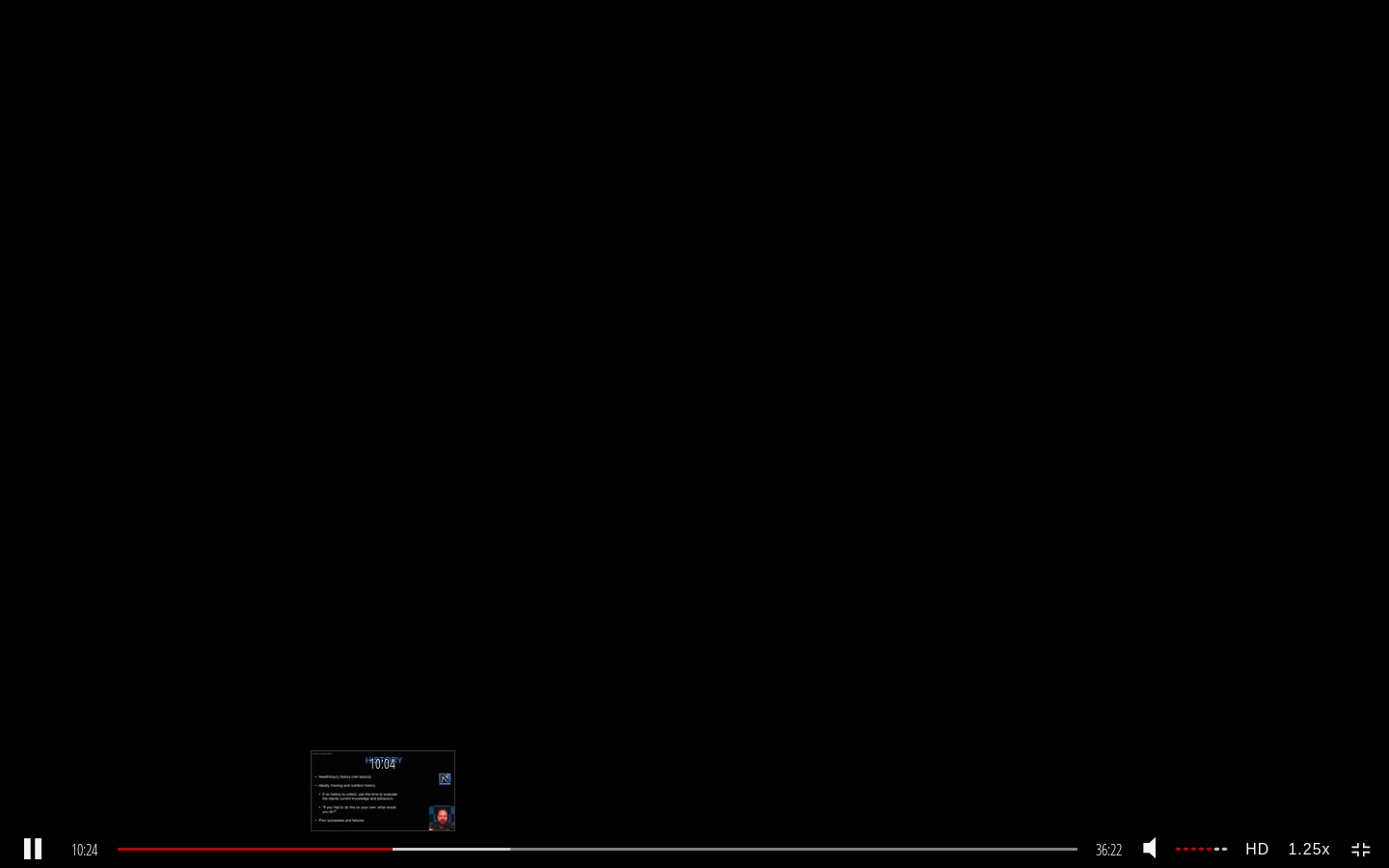 click on "10:04" at bounding box center [597, 849] 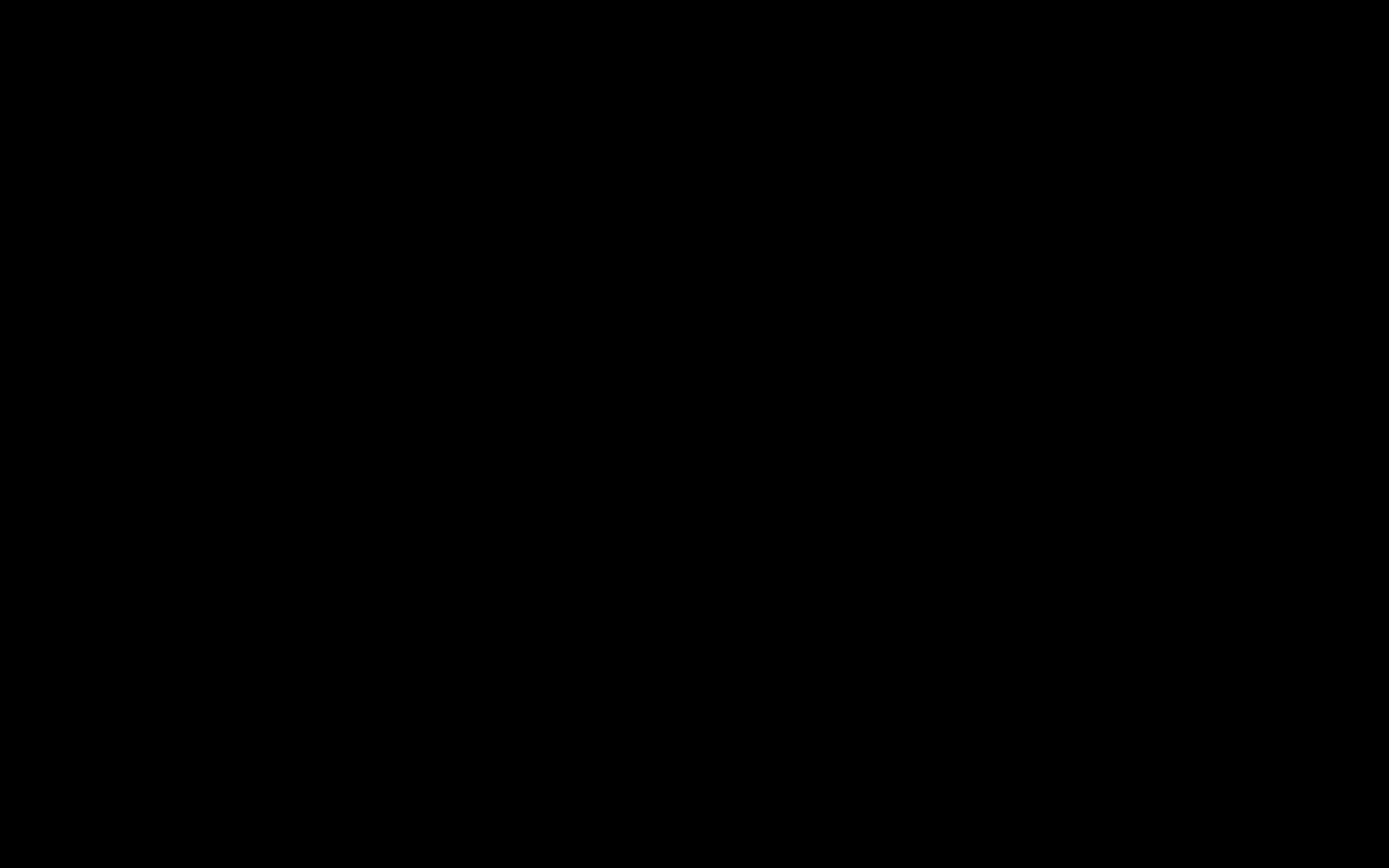 click on ".a{fill:#000;opacity:0.65;}.b{fill:#fff;opacity:1.0;}
.fp-color-play{opacity:0.65;}.controlbutton{fill:#fff;}
.fp-color-play{opacity:0.65;}.controlbutton{fill:#fff;}
.controlbuttonbg{opacity:0.65;}.controlbutton{fill:#fff;}
.fp-color-play{opacity:0.65;}.rect{fill:#fff;}
.fp-color-play{opacity:0.65;}.rect{fill:#fff;}
.fp-color-play{opacity:0.65;}.rect{fill:#fff;}
.fp-color-play{opacity:0.65;}.rect{fill:#fff;}
10:19                              05:25                                           36:22              26:03" at bounding box center (694, 434) 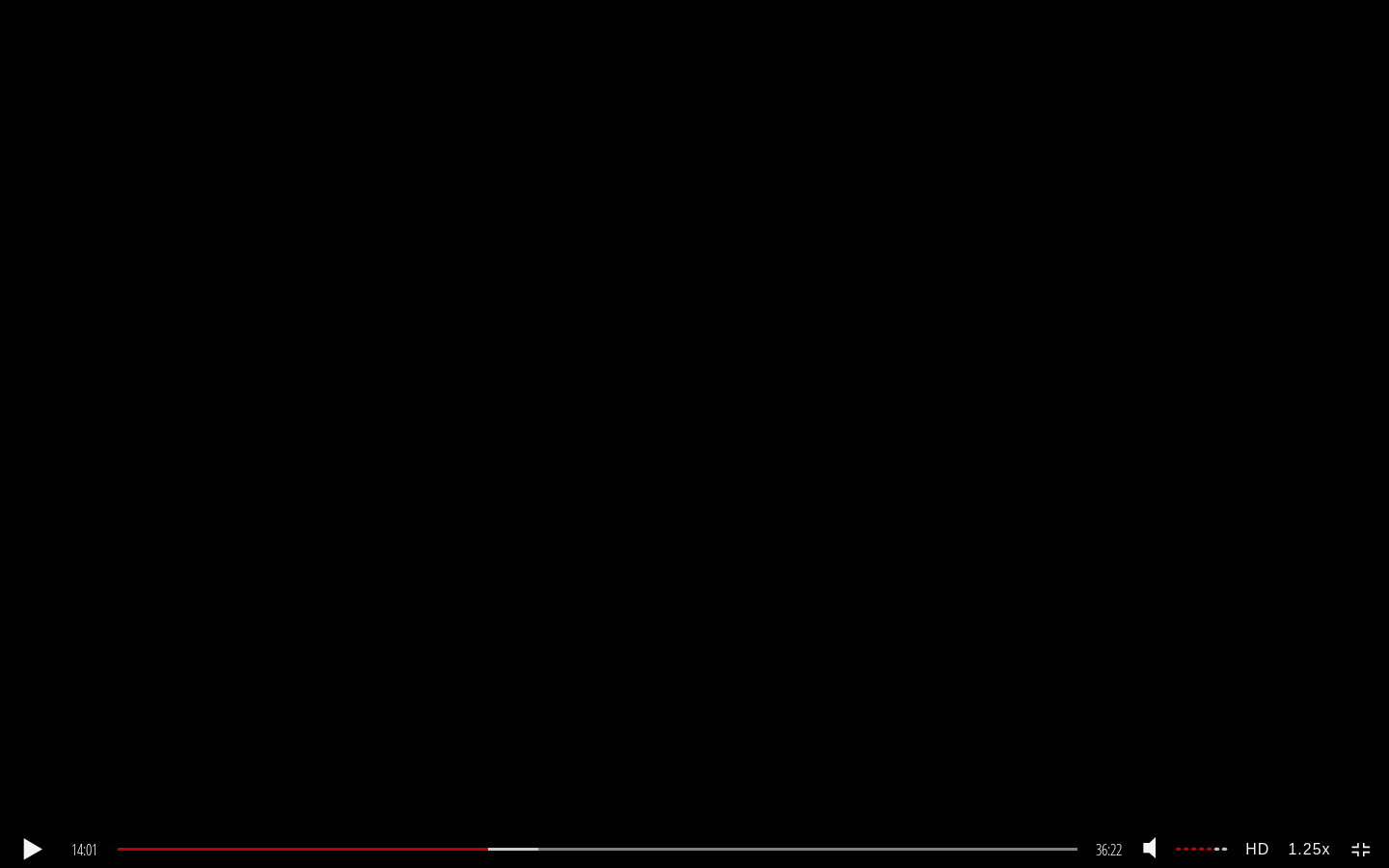 click at bounding box center [33, 850] 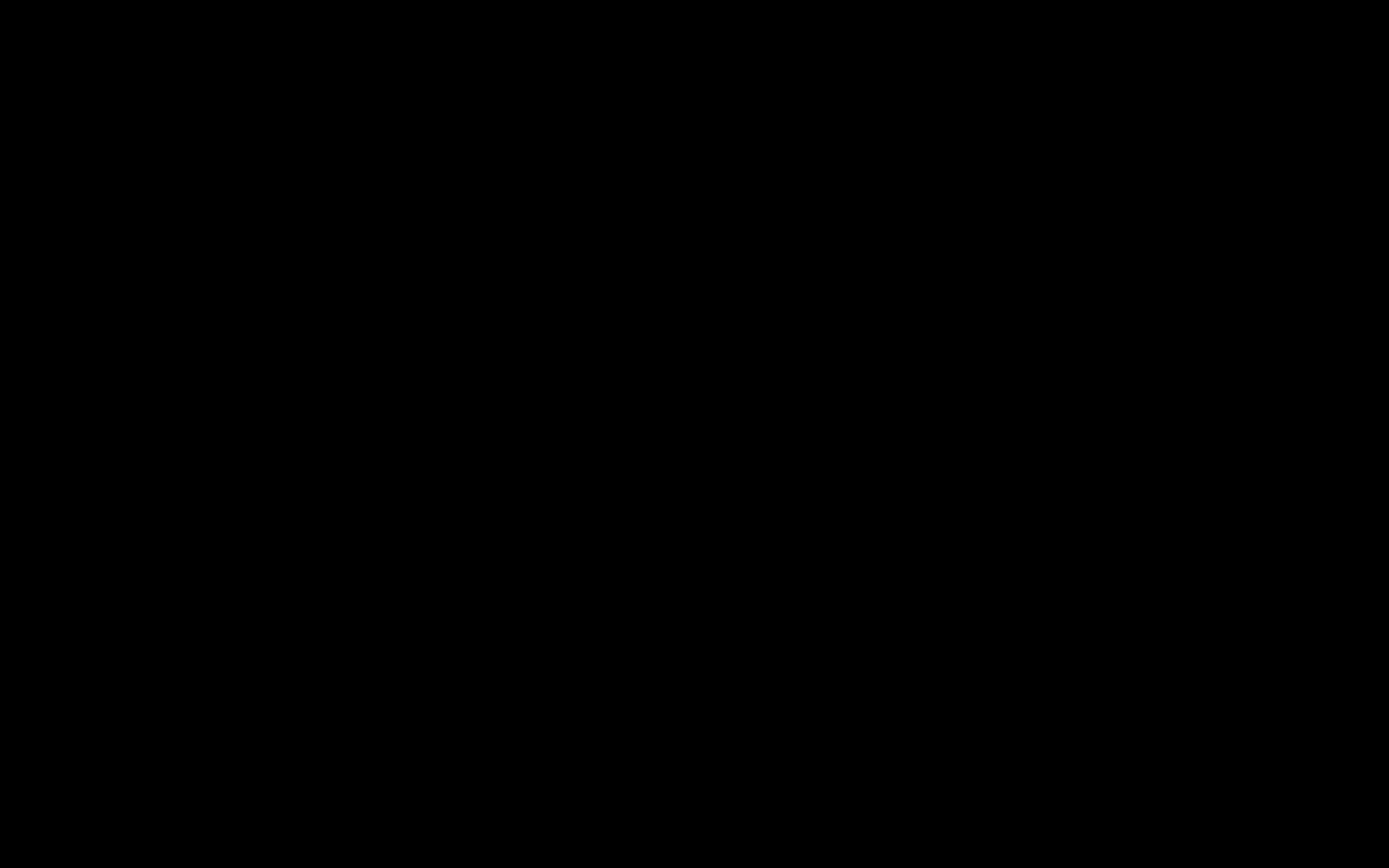 click on ".a{fill:#000;opacity:0.65;}.b{fill:#fff;opacity:1.0;}
.fp-color-play{opacity:0.65;}.controlbutton{fill:#fff;}
.fp-color-play{opacity:0.65;}.controlbutton{fill:#fff;}
.controlbuttonbg{opacity:0.65;}.controlbutton{fill:#fff;}
.fp-color-play{opacity:0.65;}.rect{fill:#fff;}
.fp-color-play{opacity:0.65;}.rect{fill:#fff;}
.fp-color-play{opacity:0.65;}.rect{fill:#fff;}
.fp-color-play{opacity:0.65;}.rect{fill:#fff;}
17:33                              14:52                                           36:22              18:49" at bounding box center (694, 434) 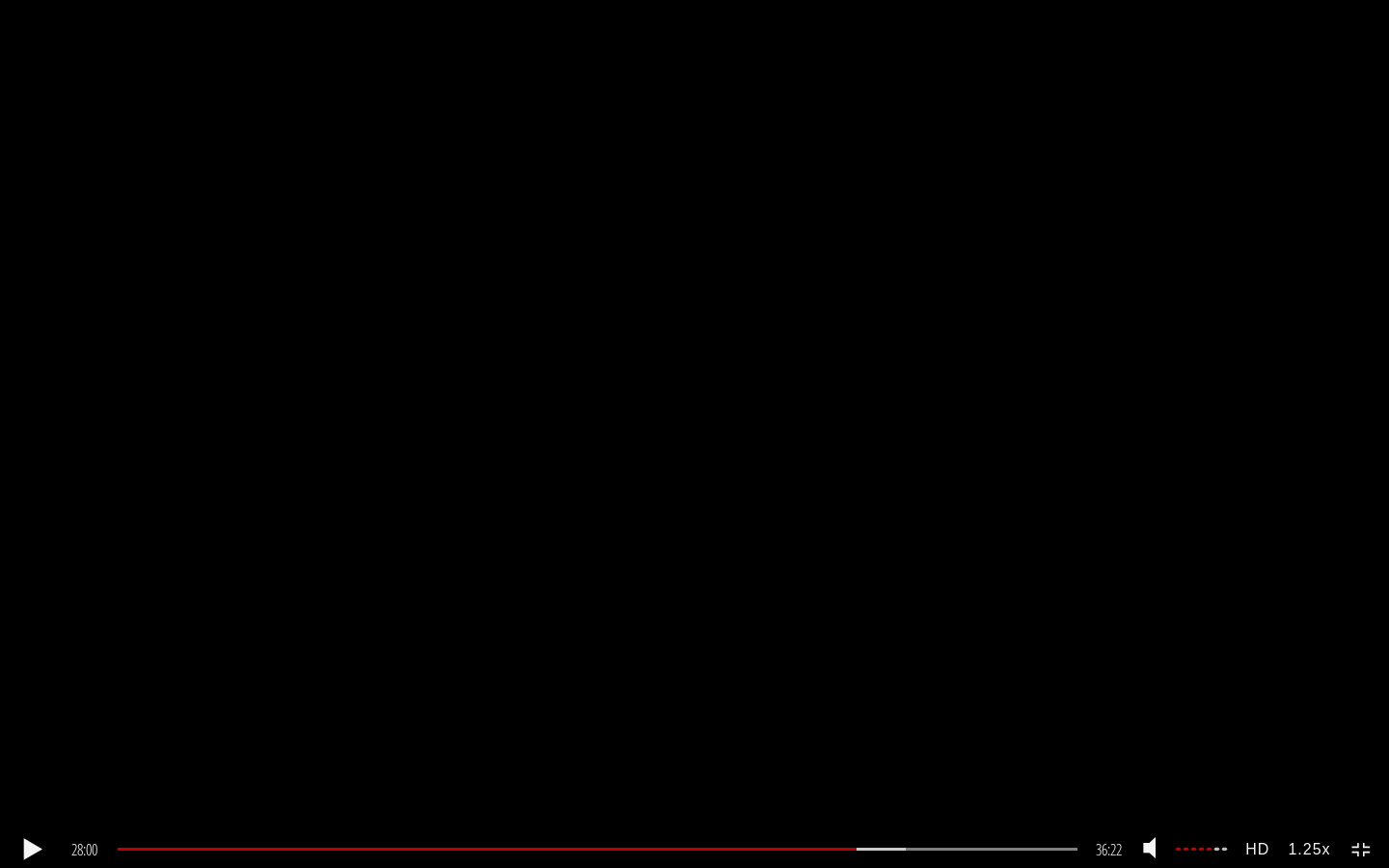 click on ".a{fill:#000;opacity:0.65;}.b{fill:#fff;opacity:1.0;}
.fp-color-play{opacity:0.65;}.controlbutton{fill:#fff;}
.fp-color-play{opacity:0.65;}.controlbutton{fill:#fff;}
.controlbuttonbg{opacity:0.65;}.controlbutton{fill:#fff;}
.fp-color-play{opacity:0.65;}.rect{fill:#fff;}
.fp-color-play{opacity:0.65;}.rect{fill:#fff;}
.fp-color-play{opacity:0.65;}.rect{fill:#fff;}
.fp-color-play{opacity:0.65;}.rect{fill:#fff;}
28:00                              21:15                                           36:22              08:22" at bounding box center [694, 434] 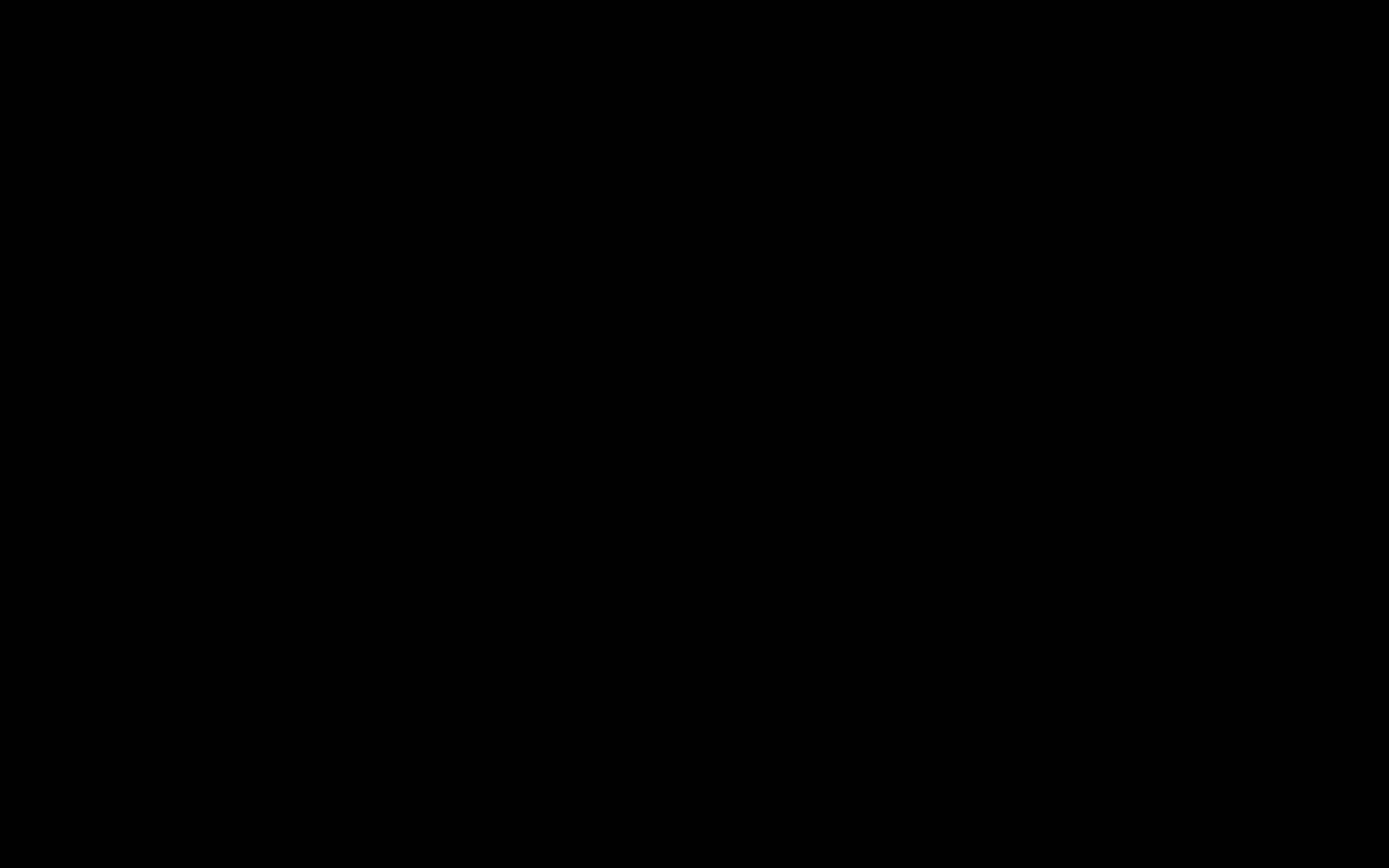 click on ".a{fill:#000;opacity:0.65;}.b{fill:#fff;opacity:1.0;}
.fp-color-play{opacity:0.65;}.controlbutton{fill:#fff;}
.fp-color-play{opacity:0.65;}.controlbutton{fill:#fff;}
.controlbuttonbg{opacity:0.65;}.controlbutton{fill:#fff;}
.fp-color-play{opacity:0.65;}.rect{fill:#fff;}
.fp-color-play{opacity:0.65;}.rect{fill:#fff;}
.fp-color-play{opacity:0.65;}.rect{fill:#fff;}
.fp-color-play{opacity:0.65;}.rect{fill:#fff;}
29:29                              21:15                                           36:22              06:54" at bounding box center [694, 434] 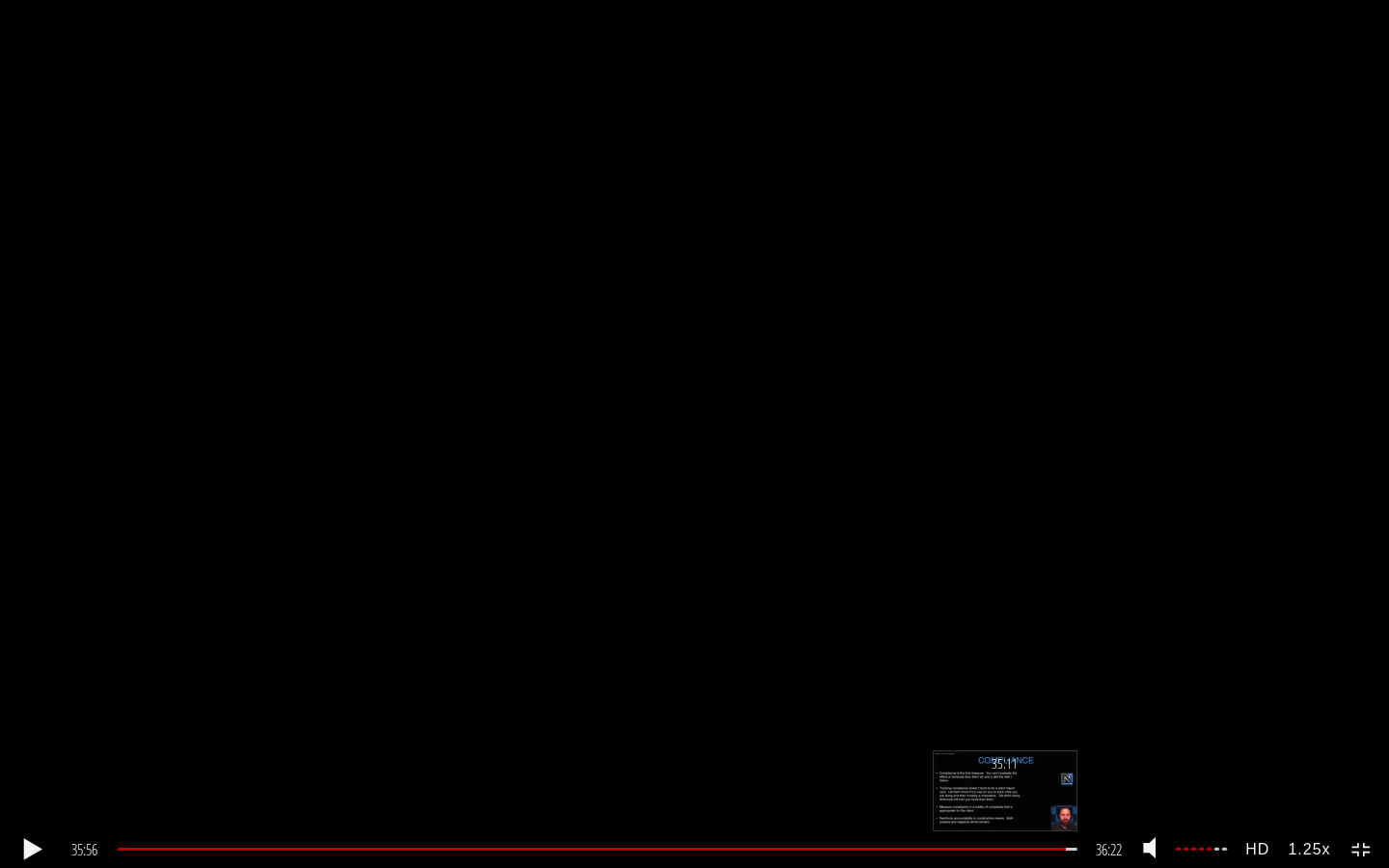 click on "35:11" at bounding box center [597, 849] 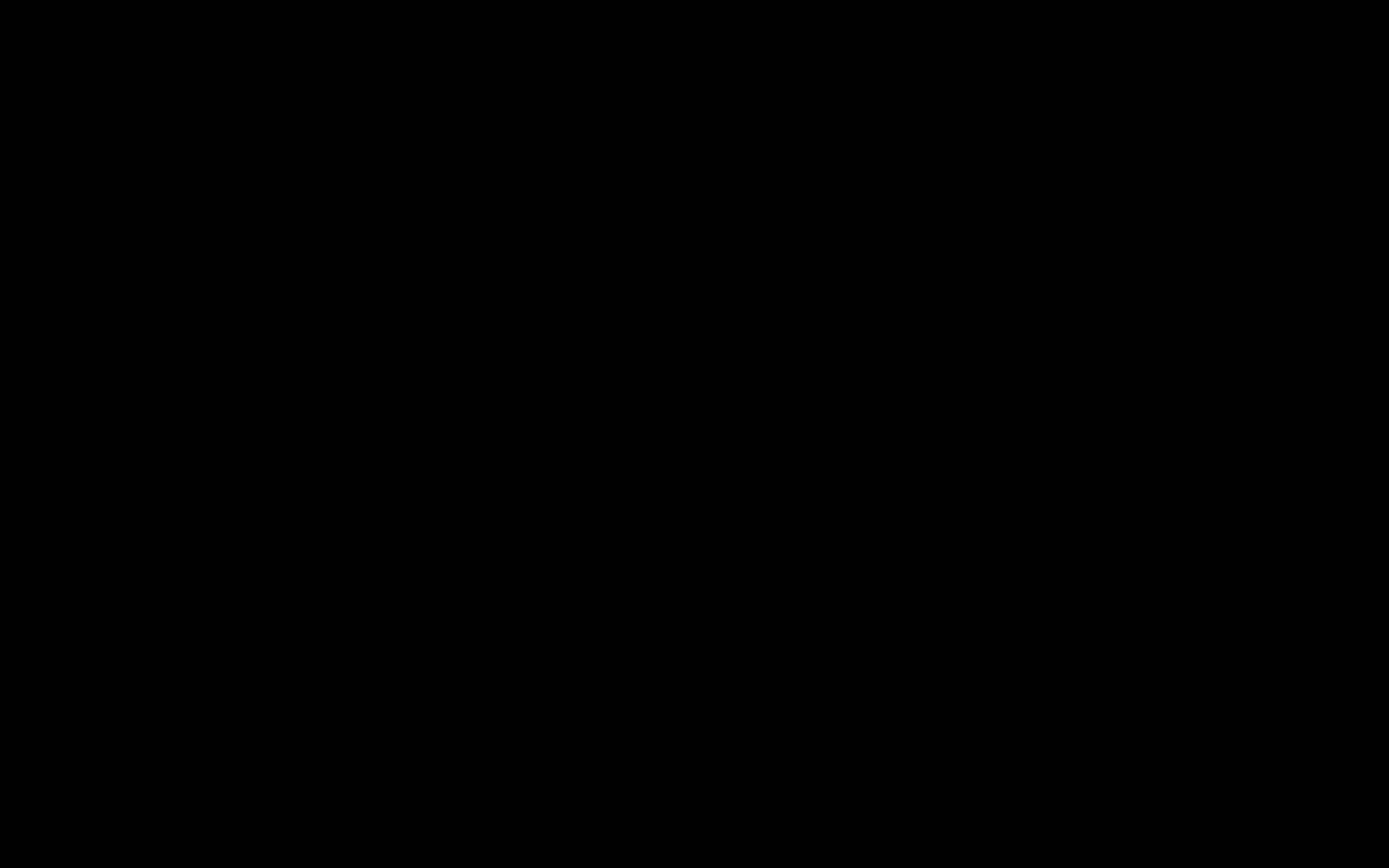 click on ".a{fill:#000;opacity:0.65;}.b{fill:#fff;opacity:1.0;}
.fp-color-play{opacity:0.65;}.controlbutton{fill:#fff;}
.fp-color-play{opacity:0.65;}.controlbutton{fill:#fff;}
.controlbuttonbg{opacity:0.65;}.controlbutton{fill:#fff;}
.fp-color-play{opacity:0.65;}.rect{fill:#fff;}
.fp-color-play{opacity:0.65;}.rect{fill:#fff;}
.fp-color-play{opacity:0.65;}.rect{fill:#fff;}
.fp-color-play{opacity:0.65;}.rect{fill:#fff;}
35:11                              35:00                                           36:22              01:12" at bounding box center [694, 434] 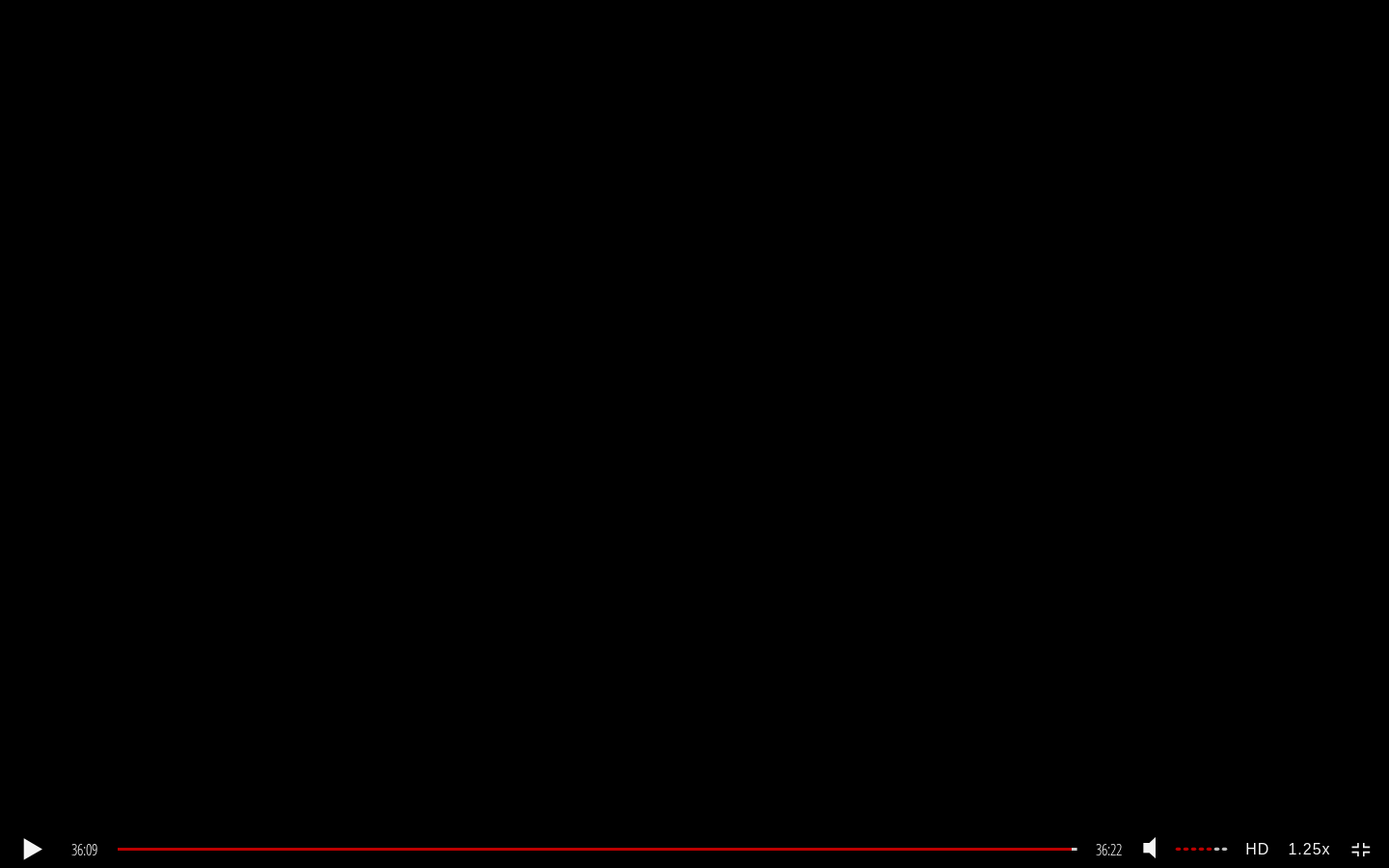 click on ".a{fill:#000;opacity:0.65;}.b{fill:#fff;opacity:1.0;}
.fp-color-play{opacity:0.65;}.controlbutton{fill:#fff;}
.fp-color-play{opacity:0.65;}.controlbutton{fill:#fff;}
.controlbuttonbg{opacity:0.65;}.controlbutton{fill:#fff;}
.fp-color-play{opacity:0.65;}.rect{fill:#fff;}
.fp-color-play{opacity:0.65;}.rect{fill:#fff;}
.fp-color-play{opacity:0.65;}.rect{fill:#fff;}
.fp-color-play{opacity:0.65;}.rect{fill:#fff;}
36:09                              35:00                                           36:22              00:13" at bounding box center (694, 434) 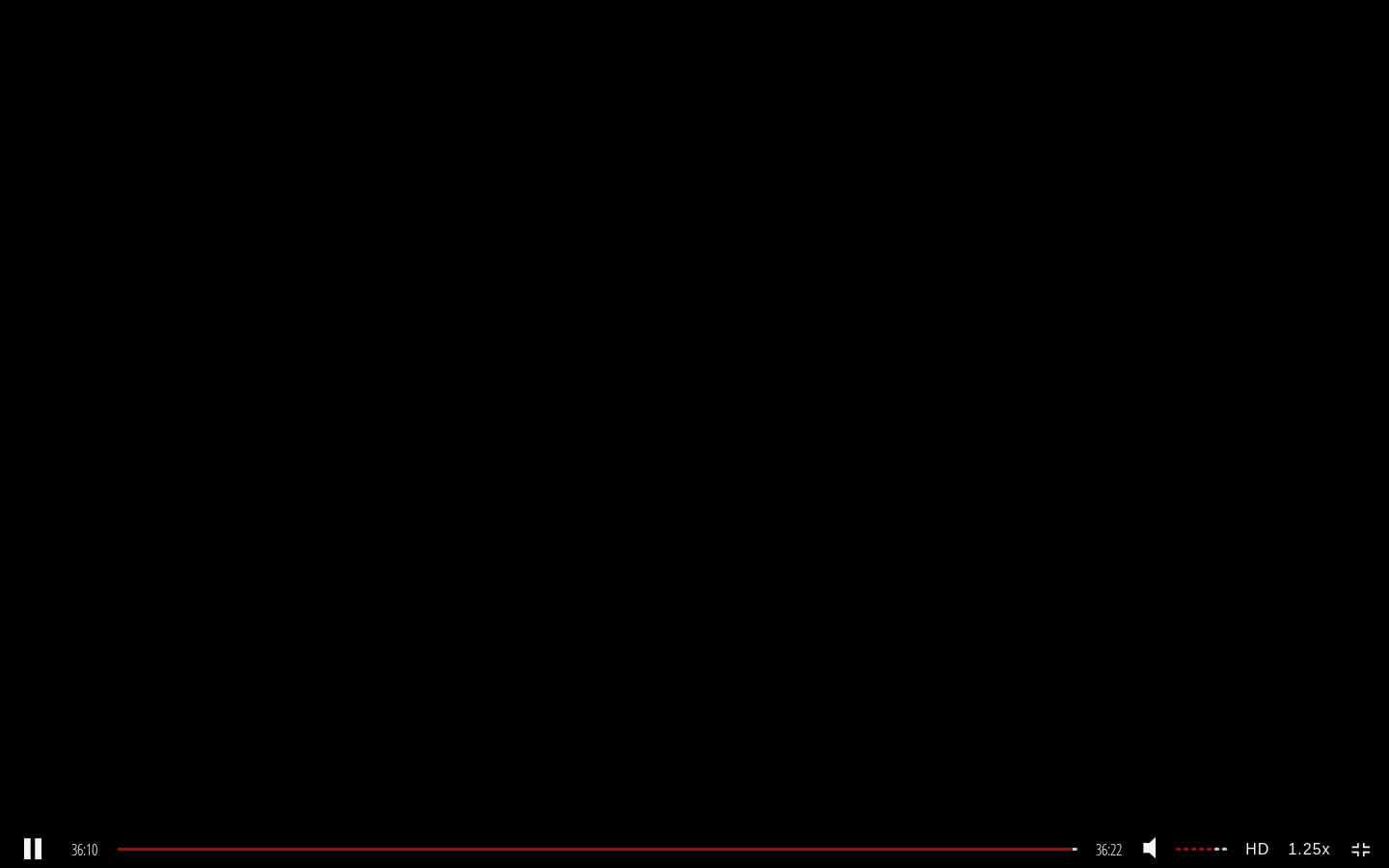 click on ".a{fill:#000;opacity:0.65;}.b{fill:#fff;opacity:1.0;}
.fp-color-play{opacity:0.65;}.controlbutton{fill:#fff;}
.fp-color-play{opacity:0.65;}.controlbutton{fill:#fff;}
.controlbuttonbg{opacity:0.65;}.controlbutton{fill:#fff;}
.fp-color-play{opacity:0.65;}.rect{fill:#fff;}
.fp-color-play{opacity:0.65;}.rect{fill:#fff;}
.fp-color-play{opacity:0.65;}.rect{fill:#fff;}
.fp-color-play{opacity:0.65;}.rect{fill:#fff;}
36:10                              35:00                                           36:22              00:12" at bounding box center (694, 434) 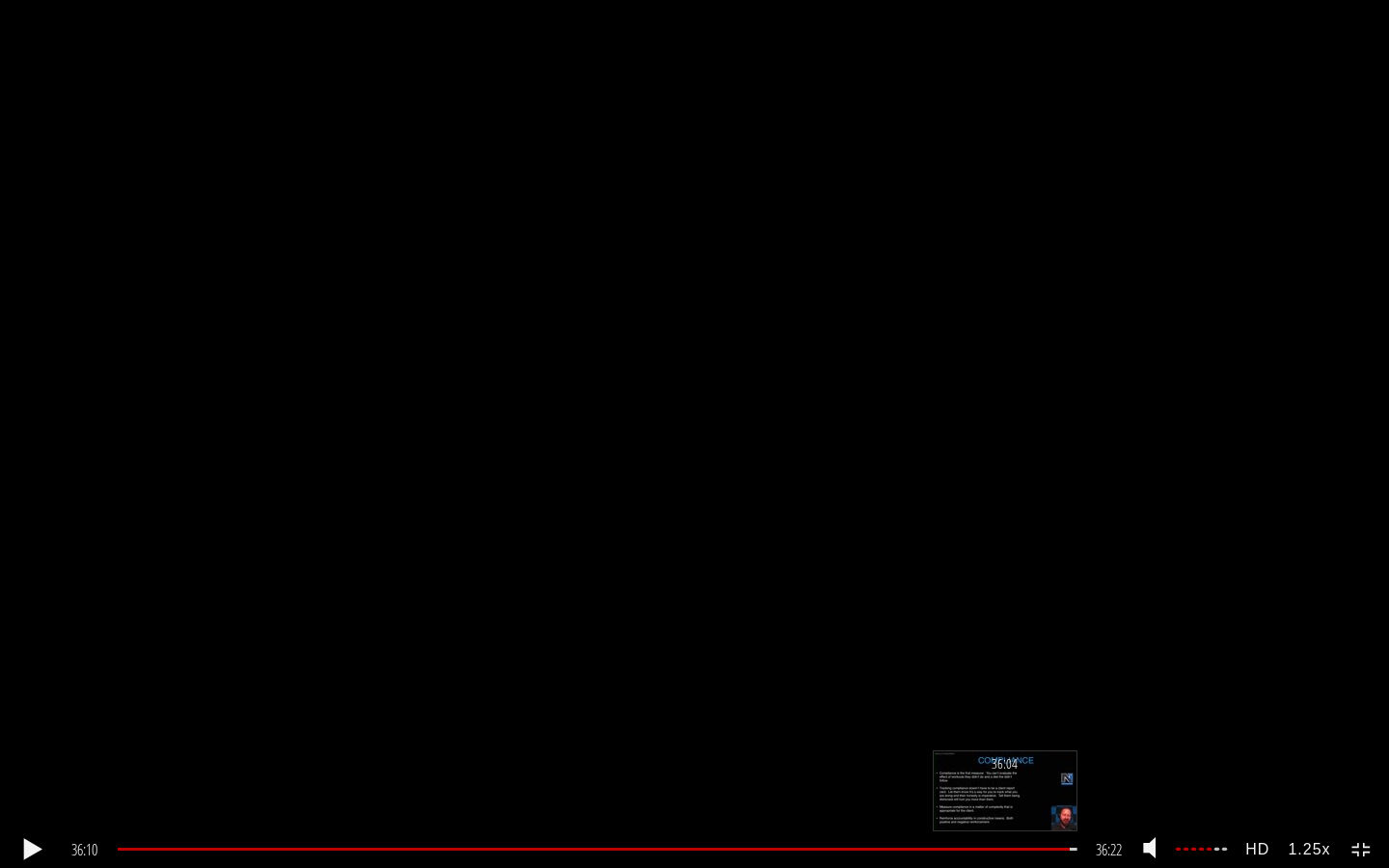 click on "36:04" at bounding box center [597, 849] 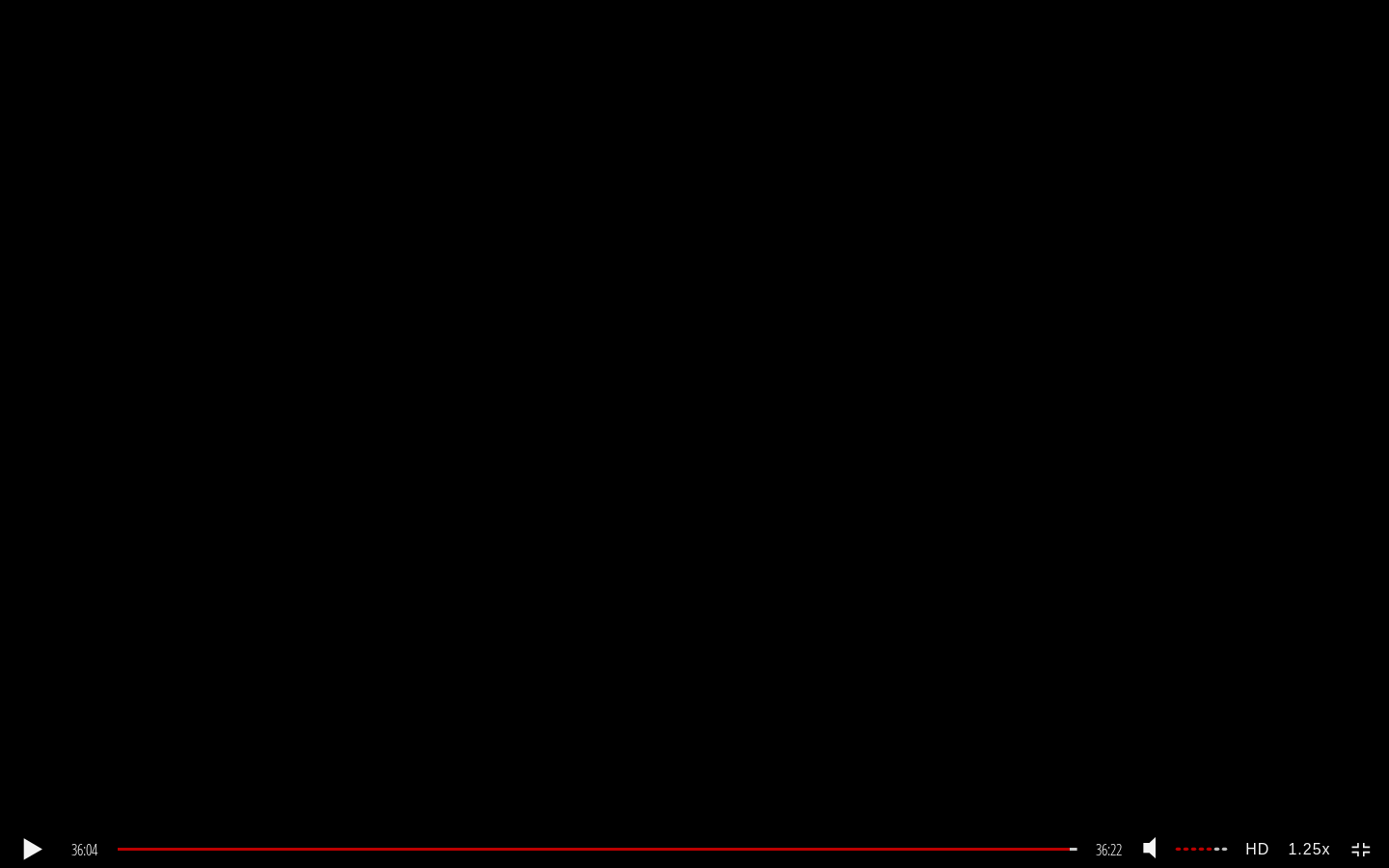 click on ".a{fill:#000;opacity:0.65;}.b{fill:#fff;opacity:1.0;}
.fp-color-play{opacity:0.65;}.controlbutton{fill:#fff;}
.fp-color-play{opacity:0.65;}.controlbutton{fill:#fff;}
.controlbuttonbg{opacity:0.65;}.controlbutton{fill:#fff;}
.fp-color-play{opacity:0.65;}.rect{fill:#fff;}
.fp-color-play{opacity:0.65;}.rect{fill:#fff;}
.fp-color-play{opacity:0.65;}.rect{fill:#fff;}
.fp-color-play{opacity:0.65;}.rect{fill:#fff;}
36:04                              33:58                                           36:22              00:19" at bounding box center [694, 434] 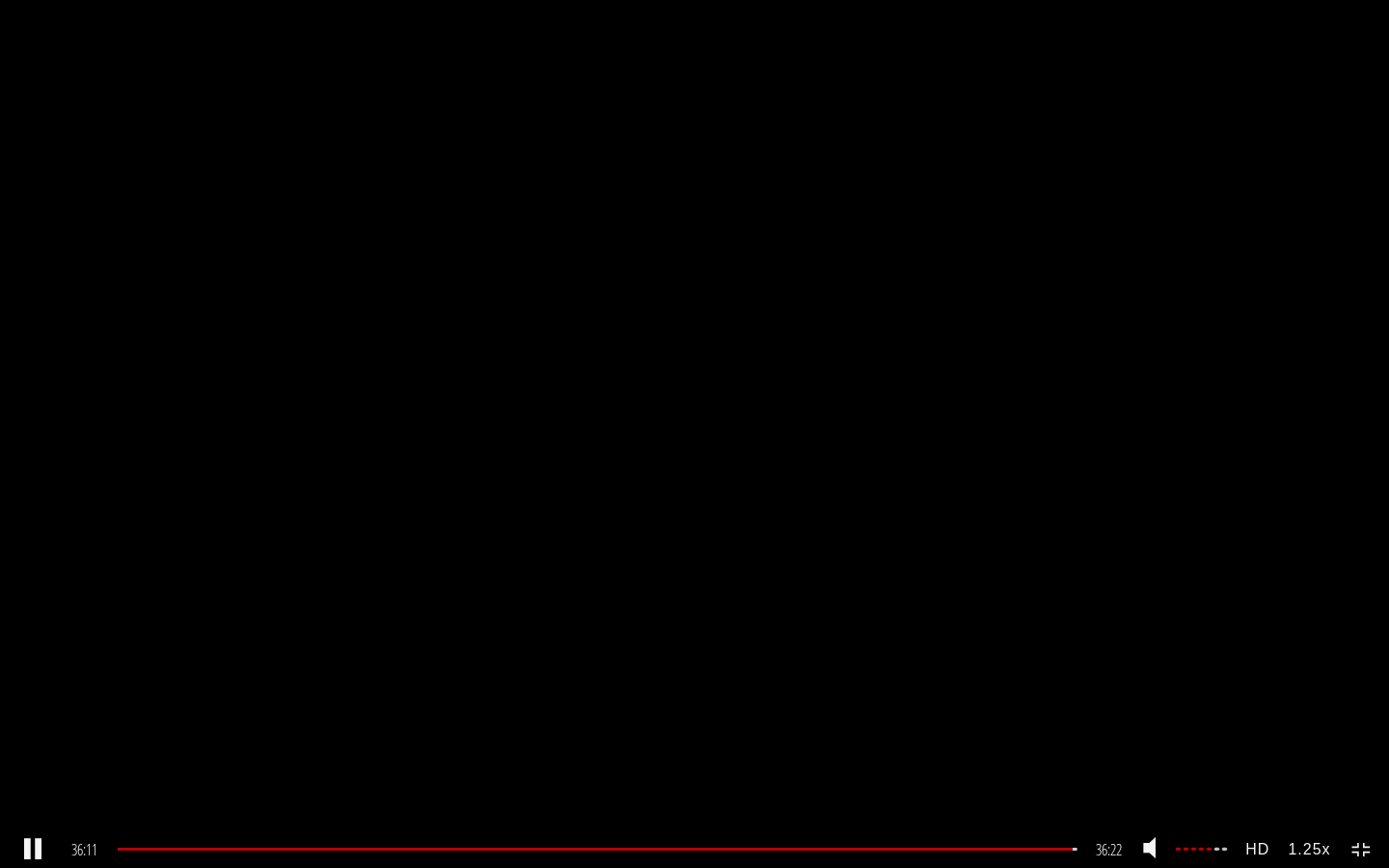 click on ".a{fill:#000;opacity:0.65;}.b{fill:#fff;opacity:1.0;}
.fp-color-play{opacity:0.65;}.controlbutton{fill:#fff;}
.fp-color-play{opacity:0.65;}.controlbutton{fill:#fff;}
.controlbuttonbg{opacity:0.65;}.controlbutton{fill:#fff;}
.fp-color-play{opacity:0.65;}.rect{fill:#fff;}
.fp-color-play{opacity:0.65;}.rect{fill:#fff;}
.fp-color-play{opacity:0.65;}.rect{fill:#fff;}
.fp-color-play{opacity:0.65;}.rect{fill:#fff;}
36:11                              33:58                                           36:22              00:11" at bounding box center (694, 434) 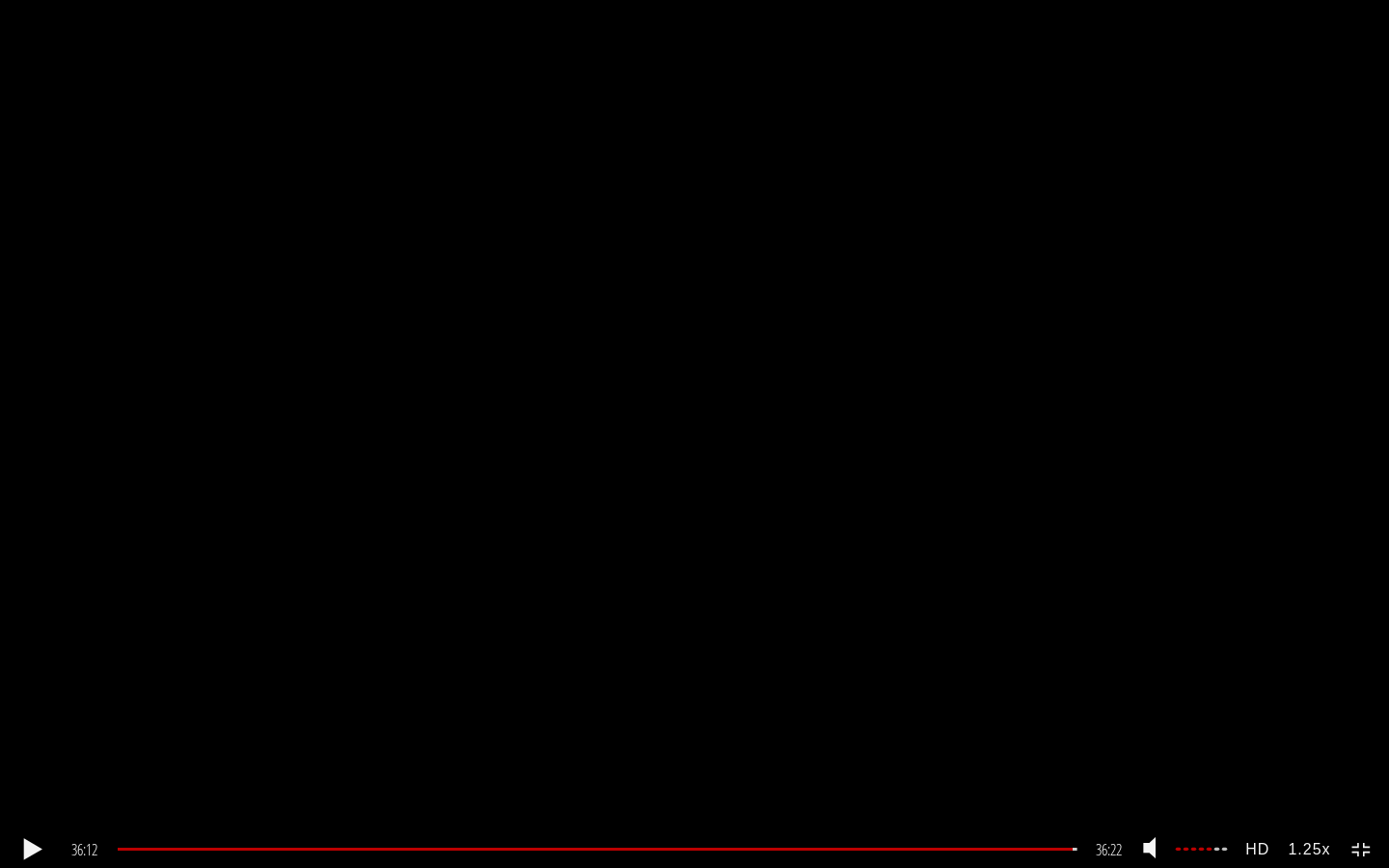 click on ".a{fill:#000;opacity:0.65;}.b{fill:#fff;opacity:1.0;}
.fp-color-play{opacity:0.65;}.controlbutton{fill:#fff;}
.fp-color-play{opacity:0.65;}.controlbutton{fill:#fff;}
.controlbuttonbg{opacity:0.65;}.controlbutton{fill:#fff;}
.fp-color-play{opacity:0.65;}.rect{fill:#fff;}
.fp-color-play{opacity:0.65;}.rect{fill:#fff;}
.fp-color-play{opacity:0.65;}.rect{fill:#fff;}
.fp-color-play{opacity:0.65;}.rect{fill:#fff;}
36:12                              33:58                                           36:22              00:11" at bounding box center (694, 434) 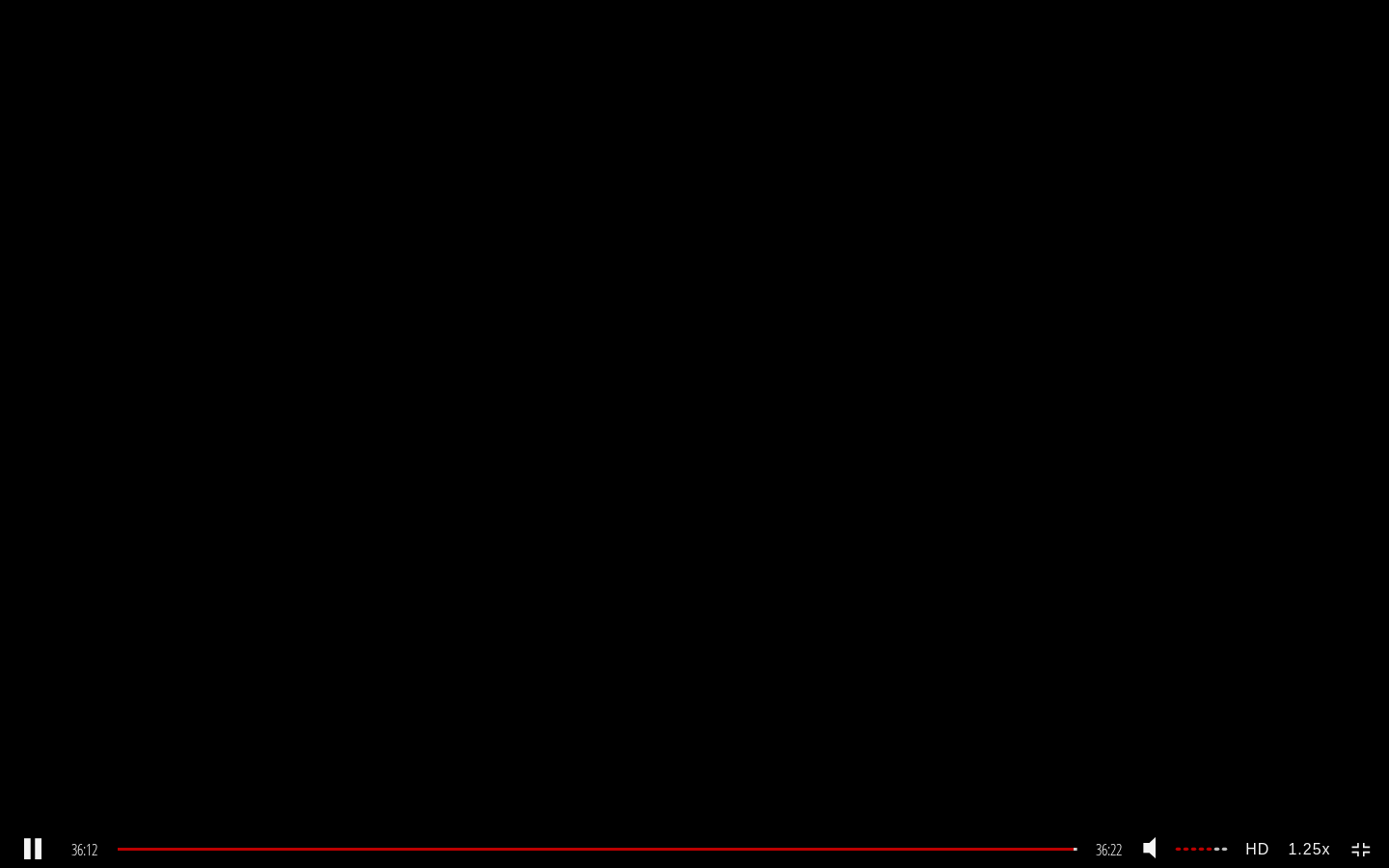 click 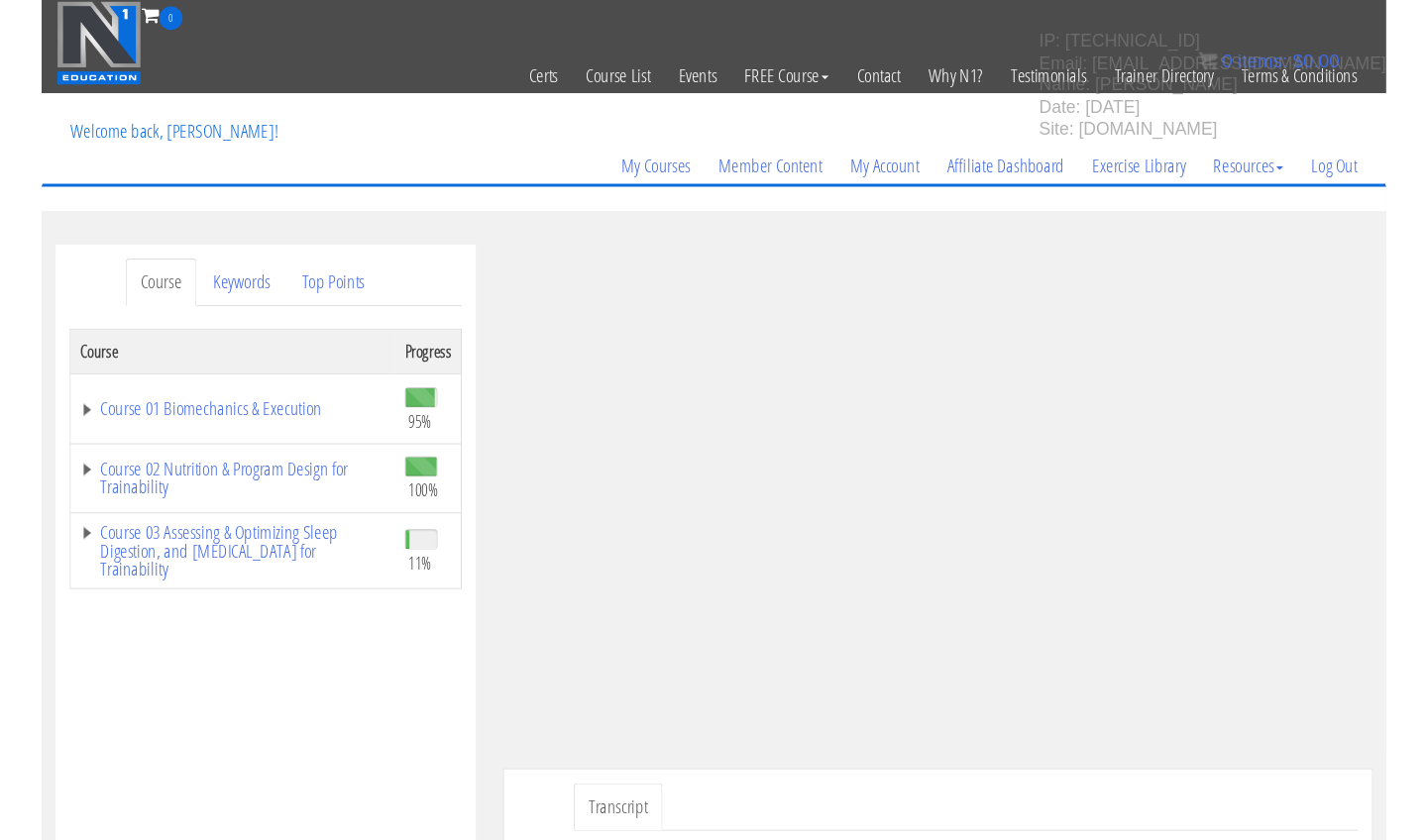 scroll, scrollTop: 341, scrollLeft: 0, axis: vertical 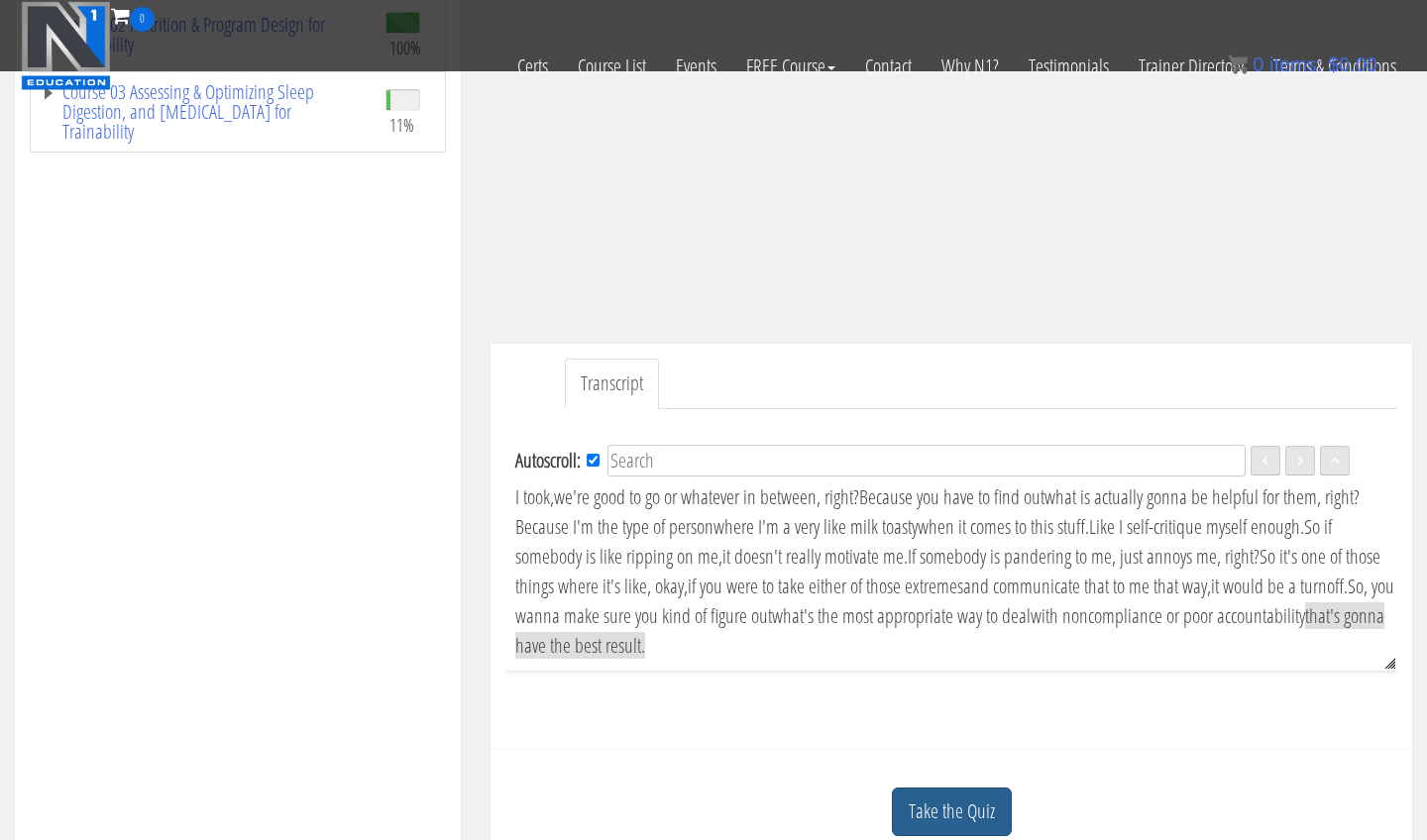 click on "Take the Quiz" at bounding box center (951, 811) 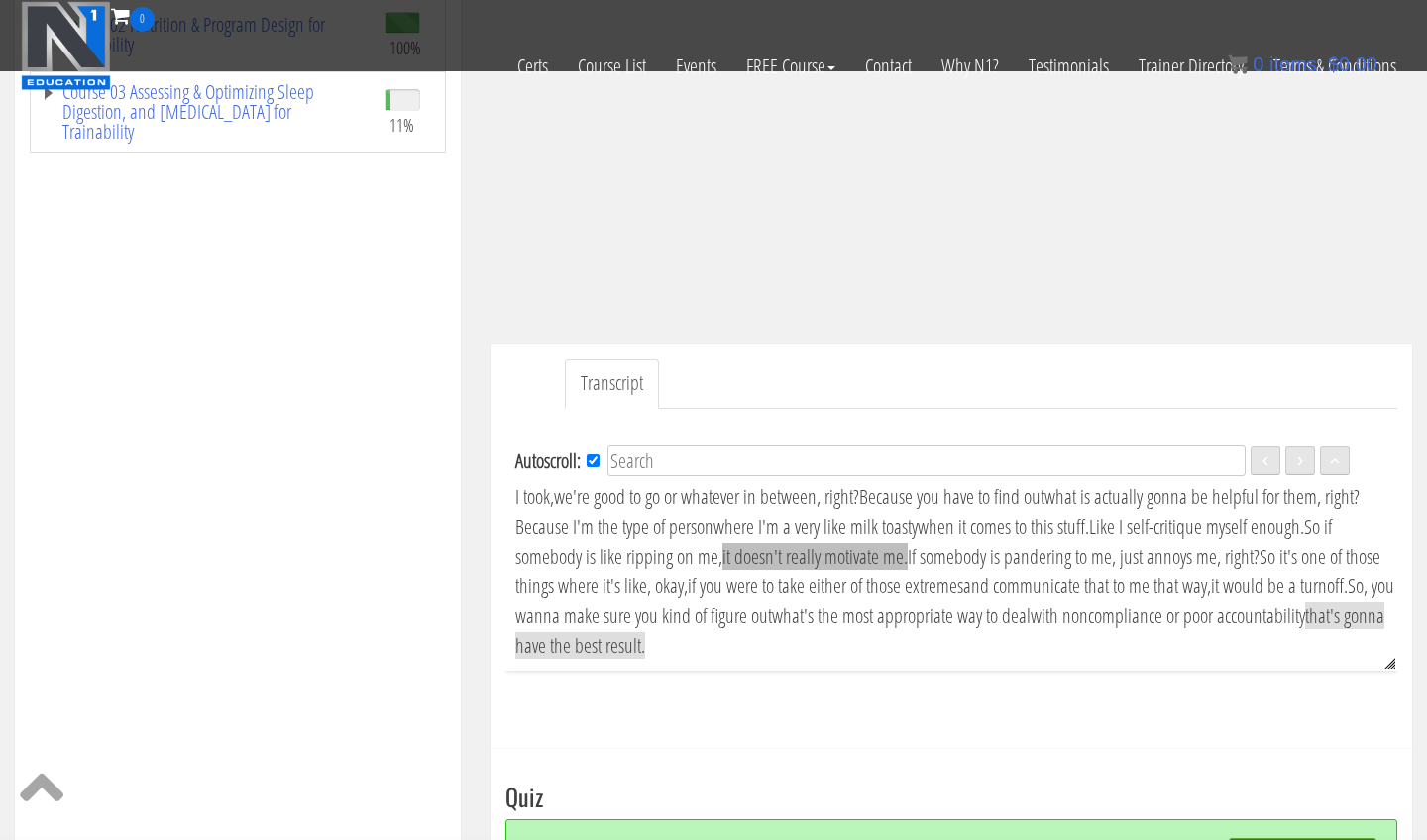 scroll, scrollTop: 529, scrollLeft: 0, axis: vertical 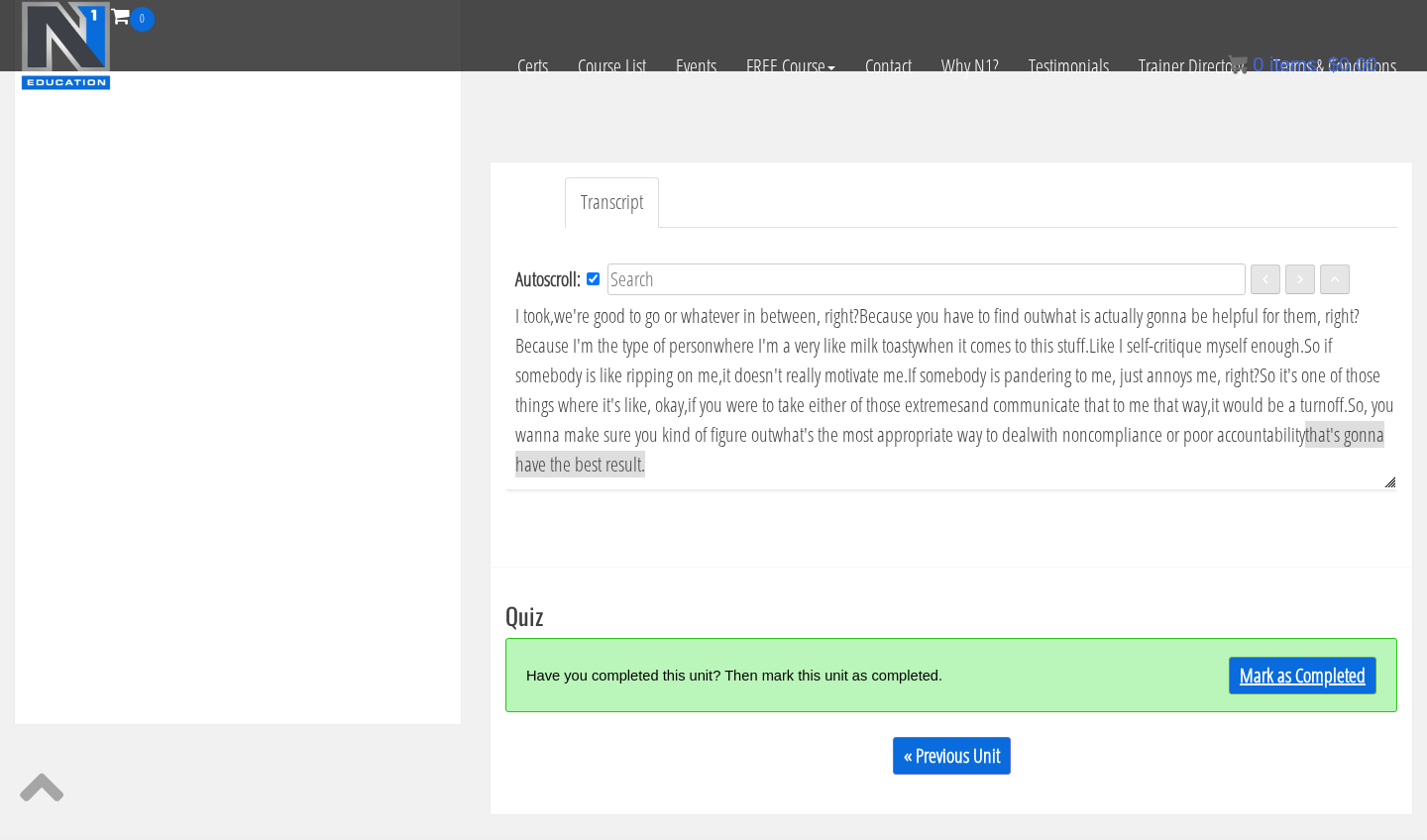 click on "Mark as Completed" at bounding box center [1302, 676] 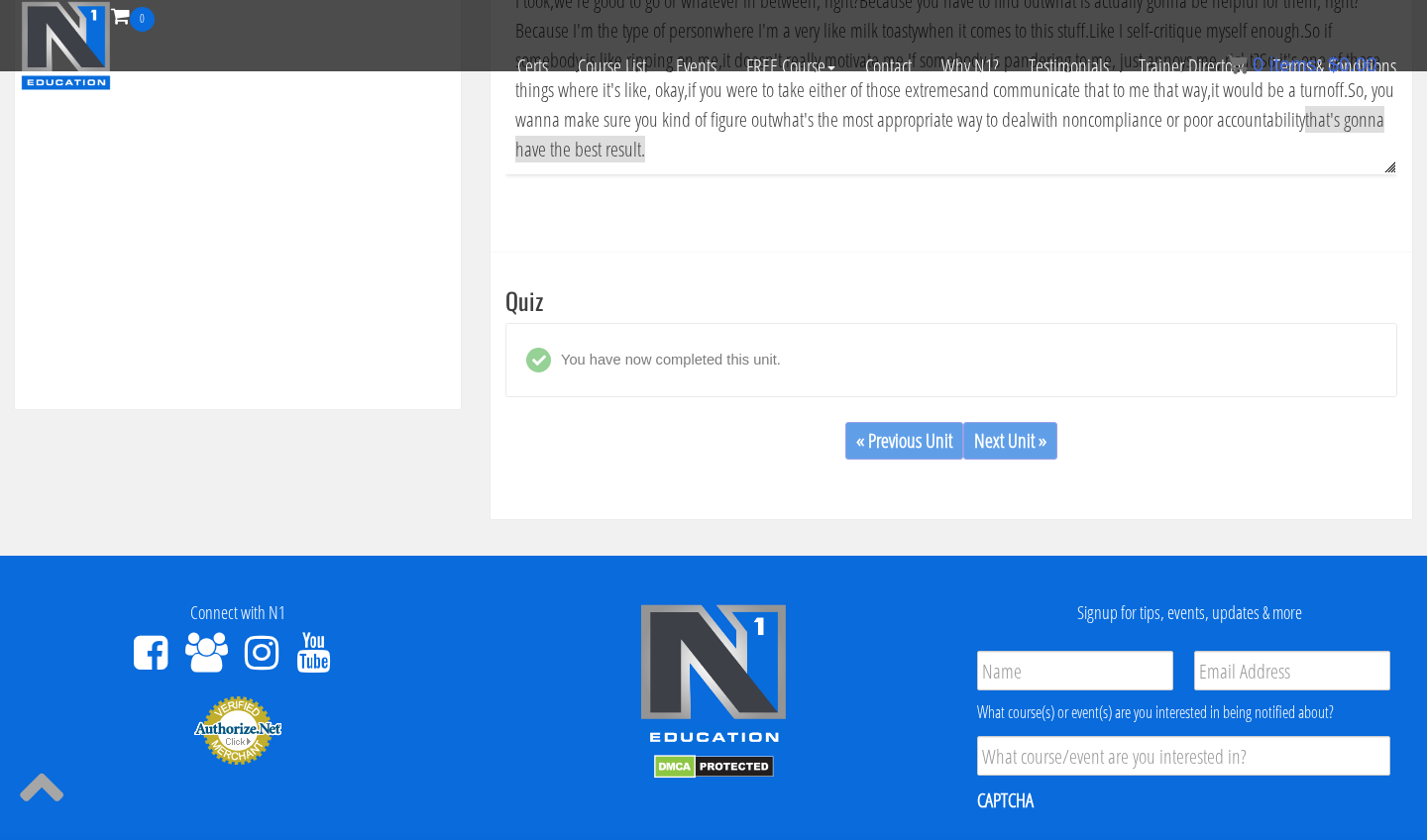 scroll, scrollTop: 813, scrollLeft: 0, axis: vertical 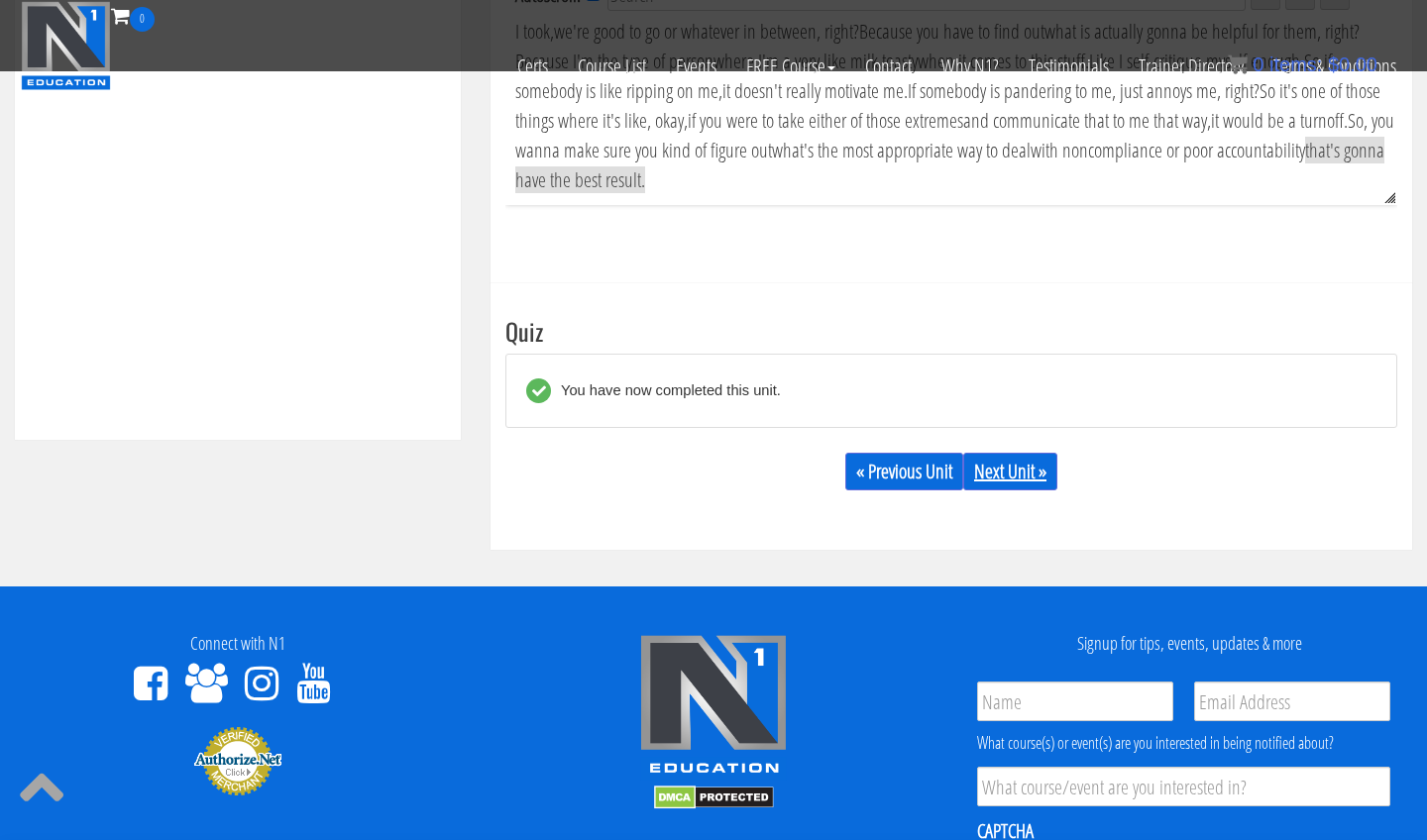 click on "Next Unit »" at bounding box center (1010, 472) 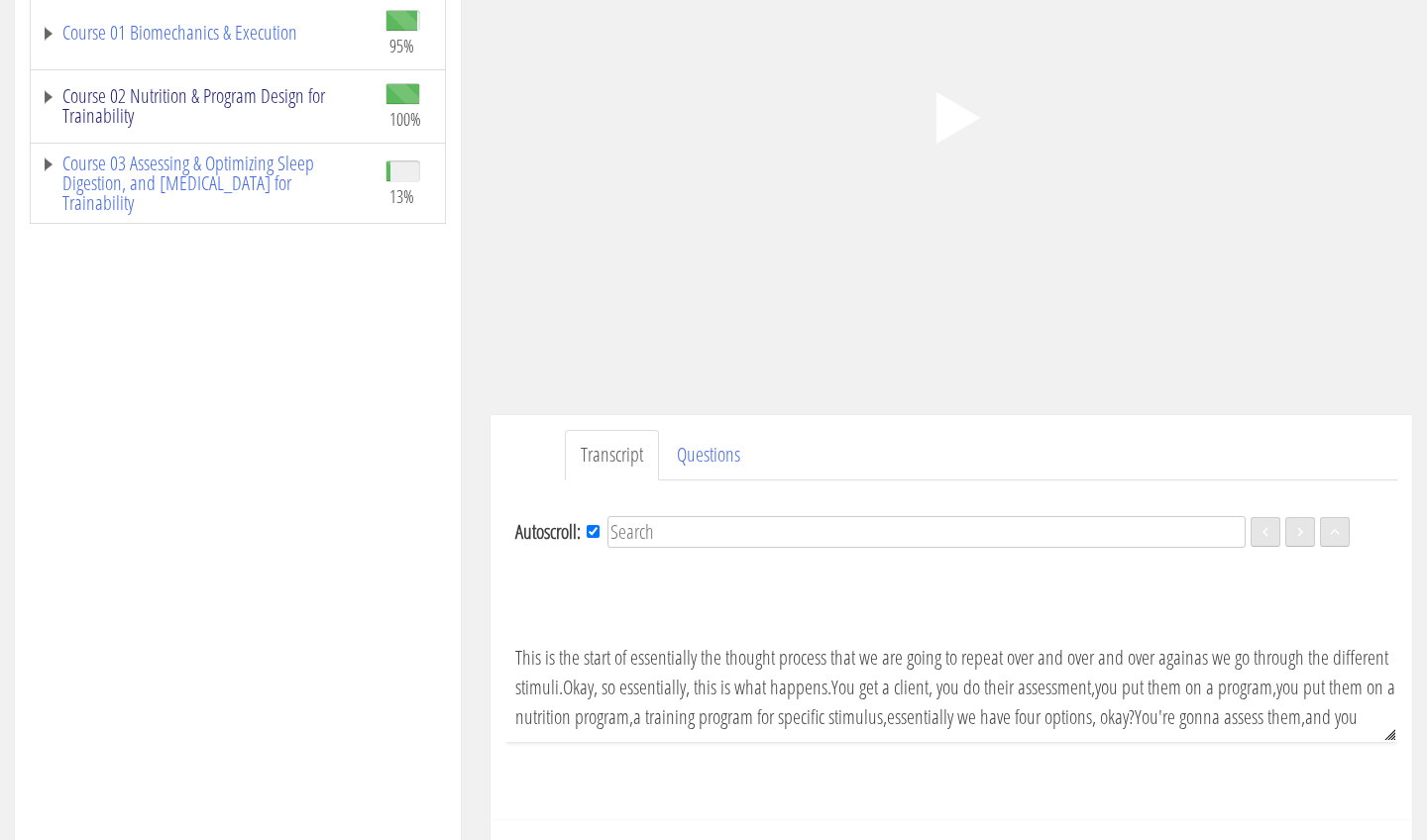 scroll, scrollTop: 0, scrollLeft: 0, axis: both 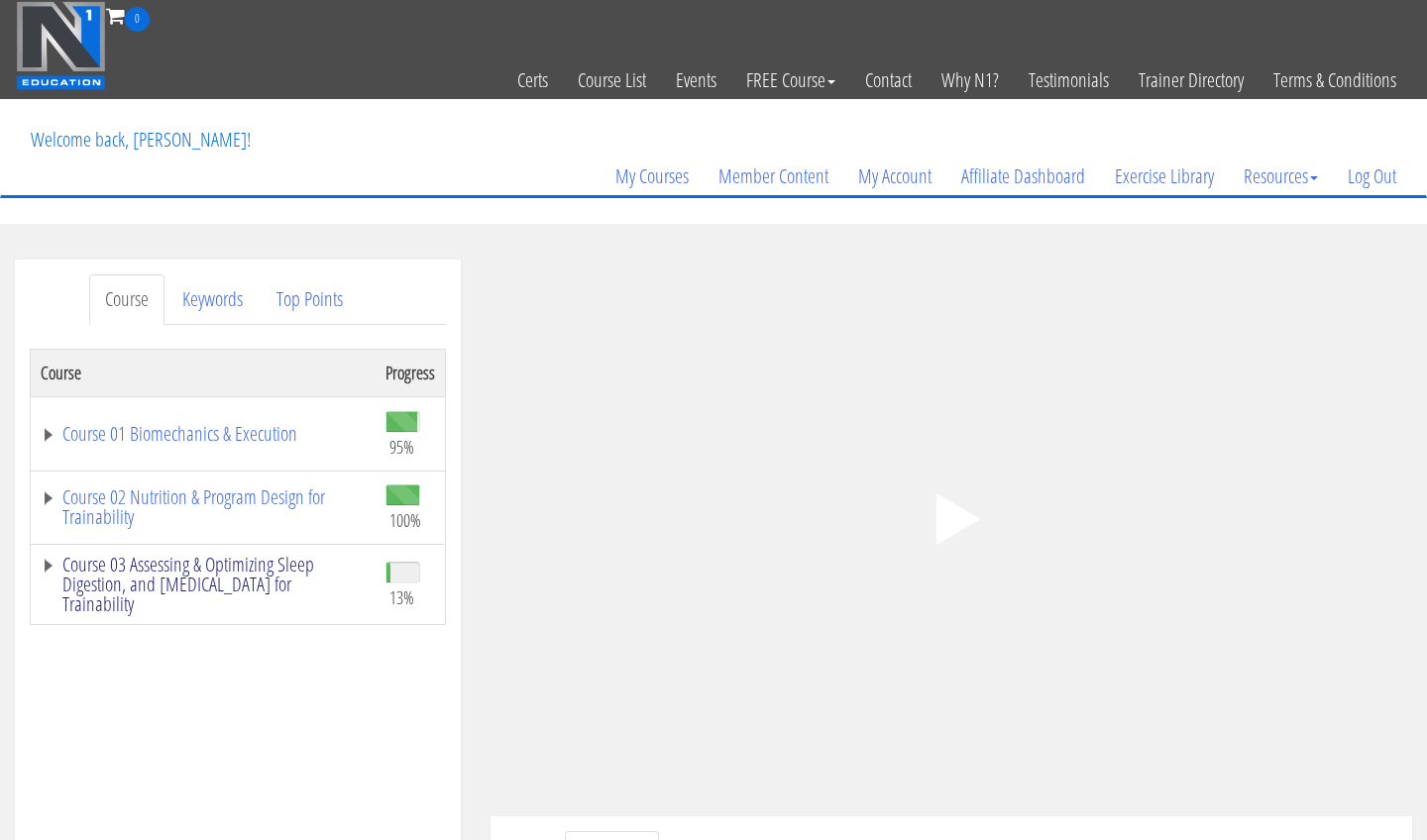 click on "Course 03 Assessing & Optimizing Sleep Digestion, and [MEDICAL_DATA] for Trainability" at bounding box center [203, 584] 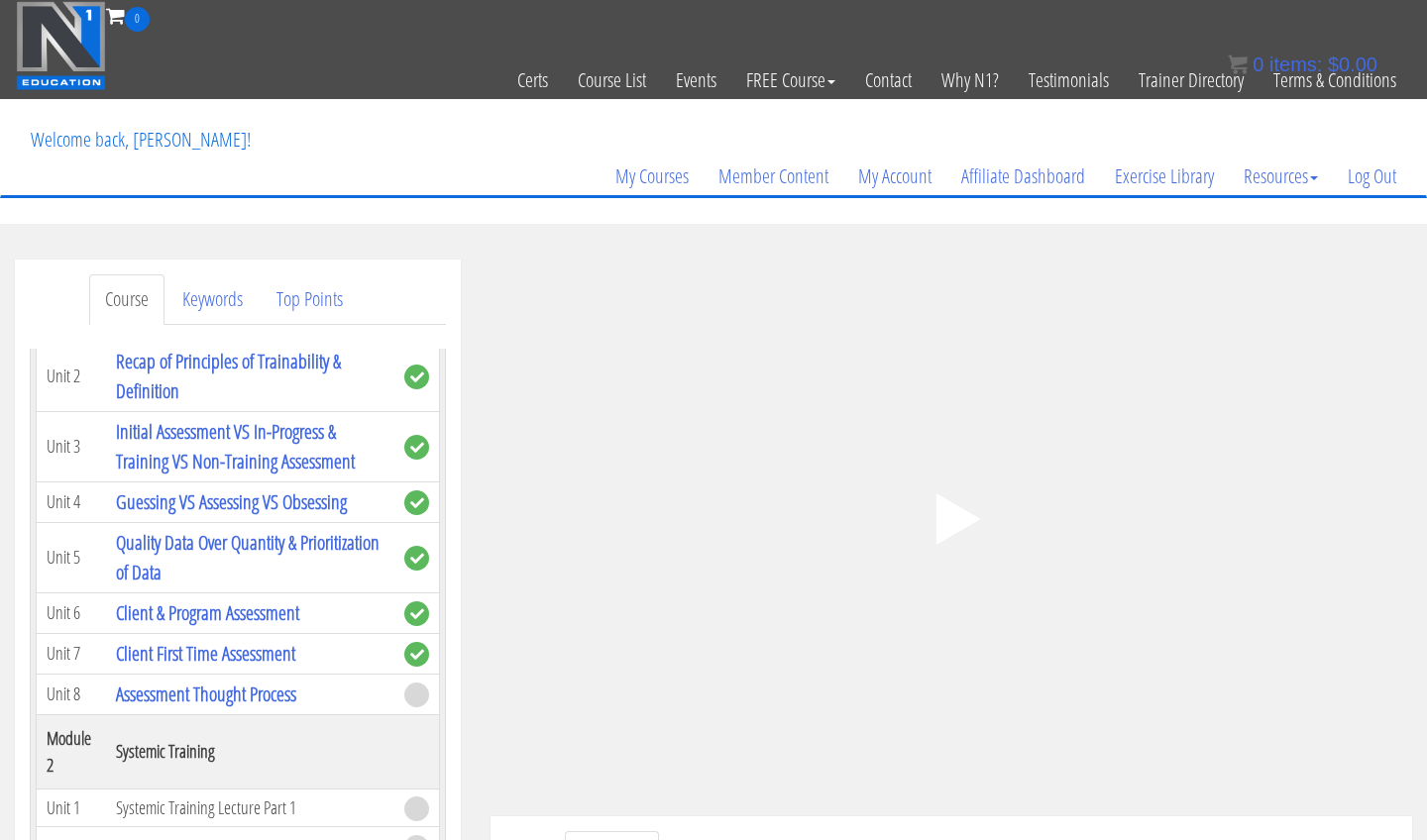 scroll, scrollTop: 525, scrollLeft: 0, axis: vertical 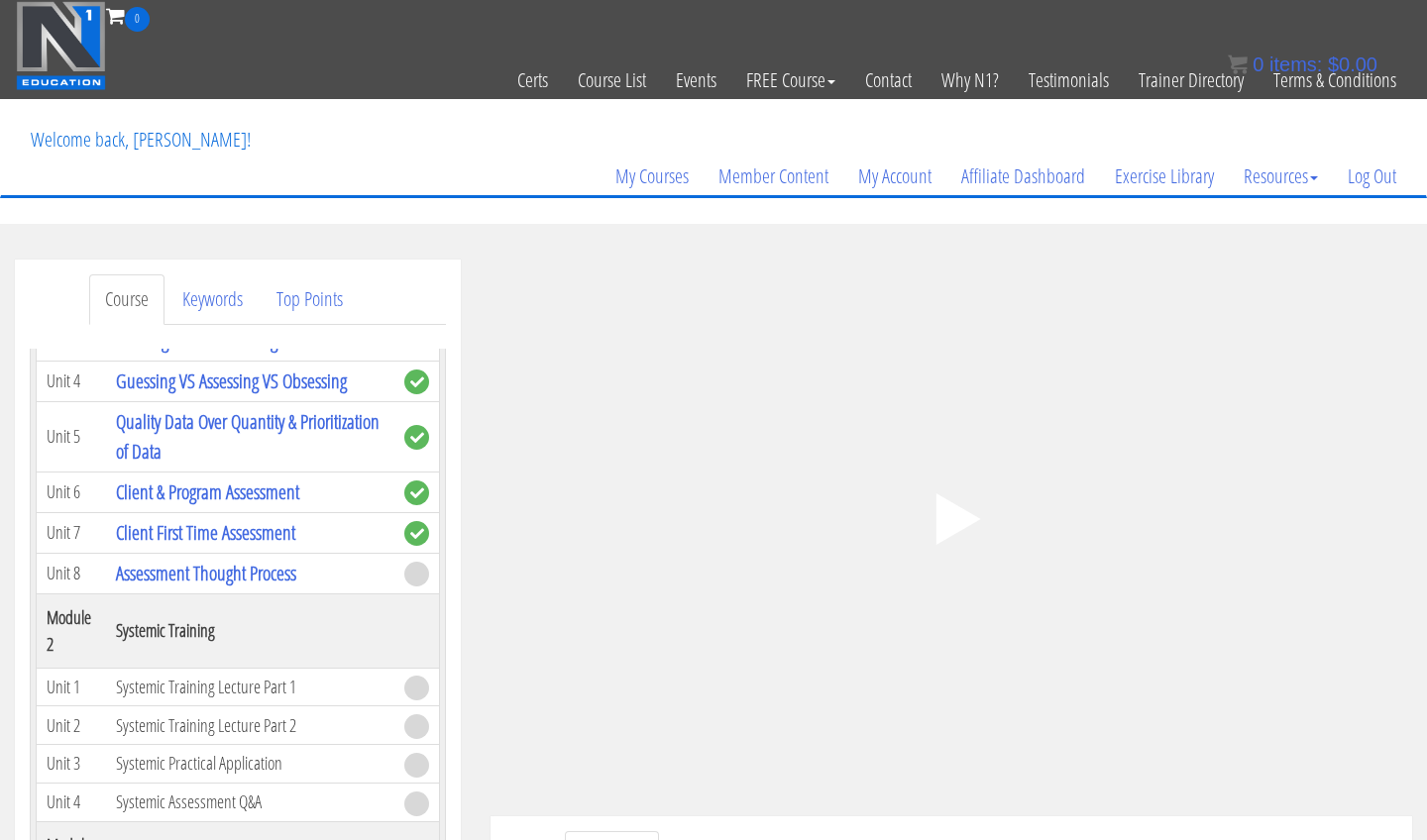 click 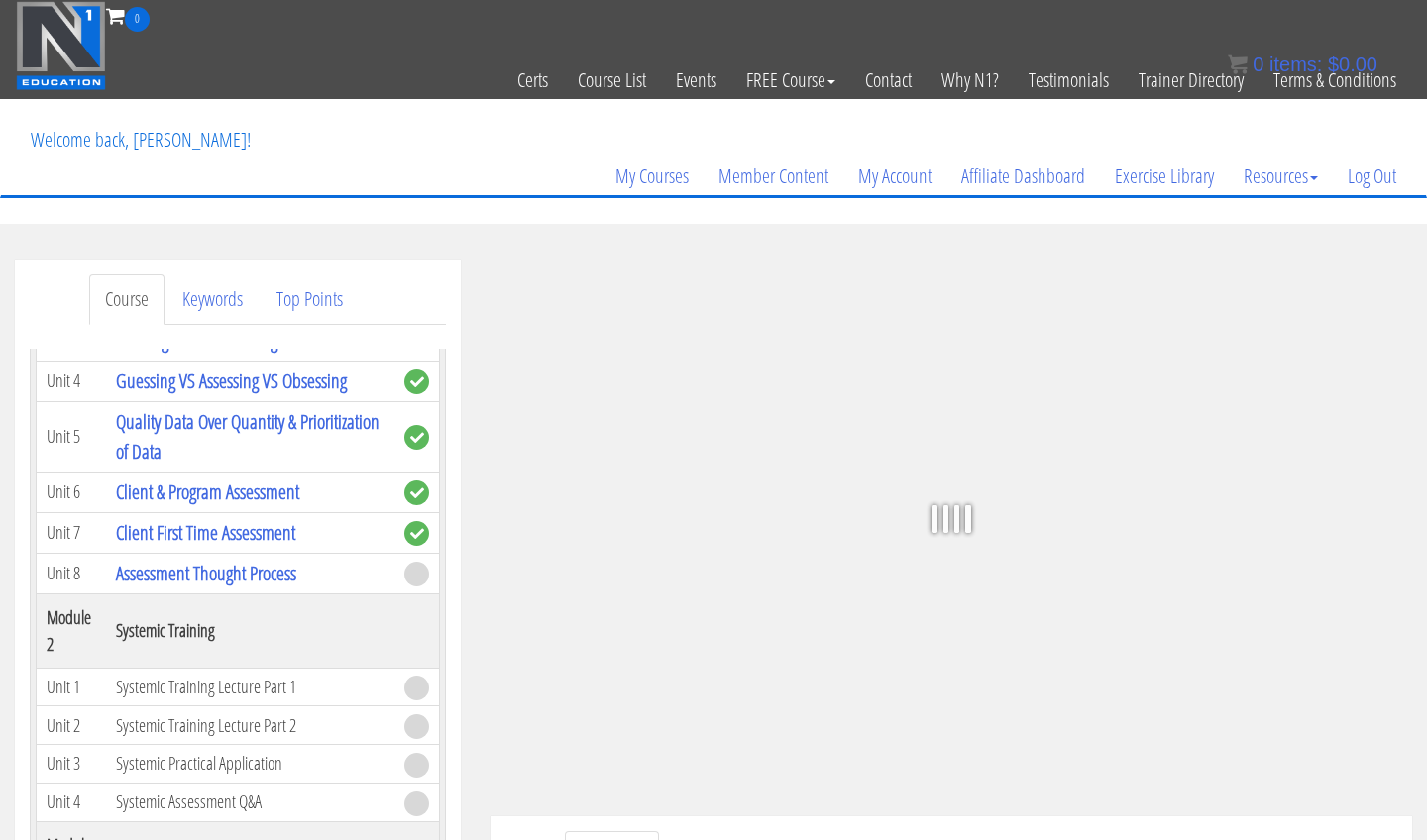 scroll, scrollTop: 125, scrollLeft: 0, axis: vertical 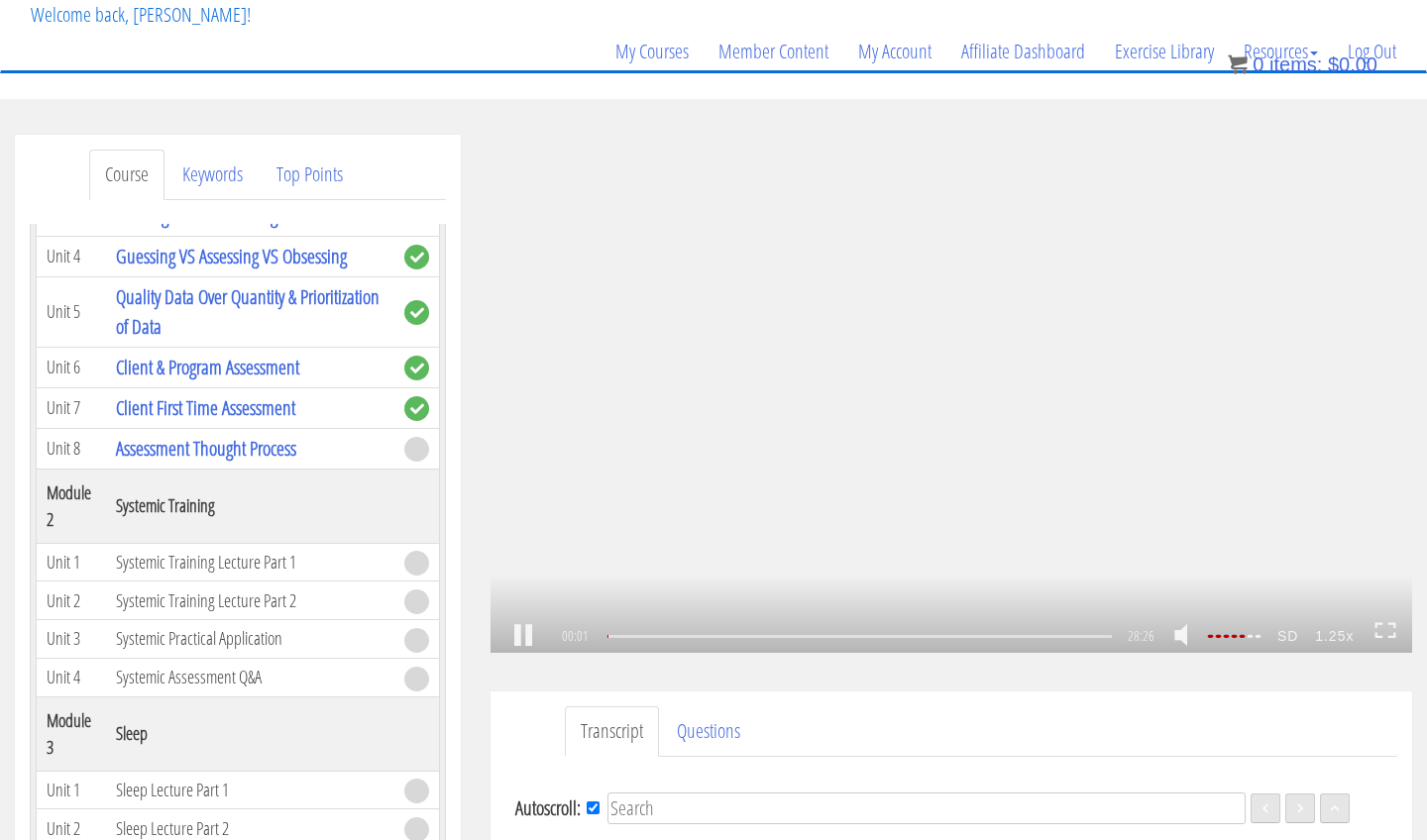 click on ".a{fill:#000;opacity:0.65;}.b{fill:#fff;opacity:1.0;}
.fp-color-play{opacity:0.65;}.controlbutton{fill:#fff;}
.fp-color-play{opacity:0.65;}.controlbutton{fill:#fff;}
.controlbuttonbg{opacity:0.65;}.controlbutton{fill:#fff;}
.fp-color-play{opacity:0.65;}.rect{fill:#fff;}
.fp-color-play{opacity:0.65;}.rect{fill:#fff;}
.fp-color-play{opacity:0.65;}.rect{fill:#fff;}
.fp-color-play{opacity:0.65;}.rect{fill:#fff;}
00:01                              02:42                                           28:26              28:25" at bounding box center (951, 393) 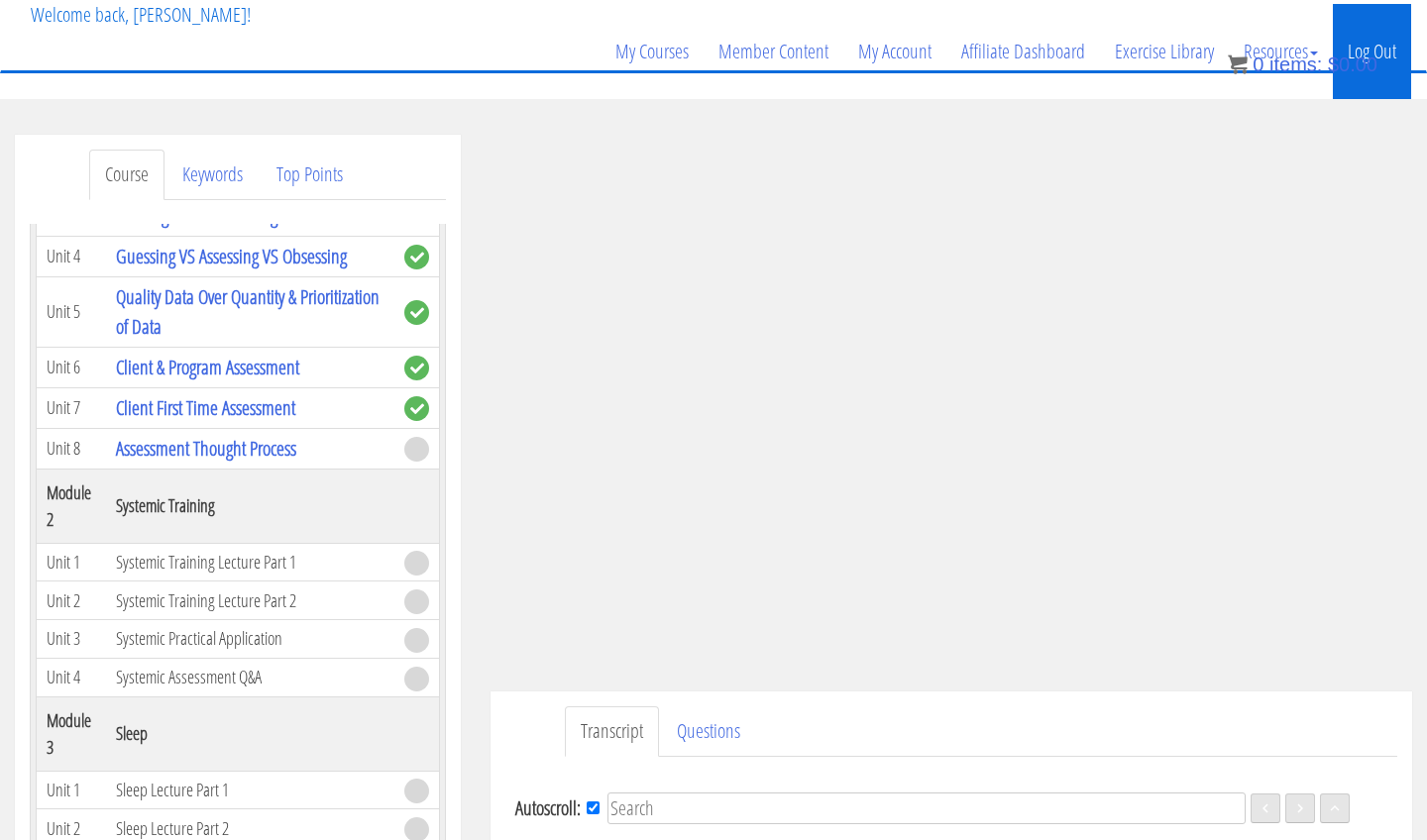 click on "Log Out" at bounding box center [1372, 52] 